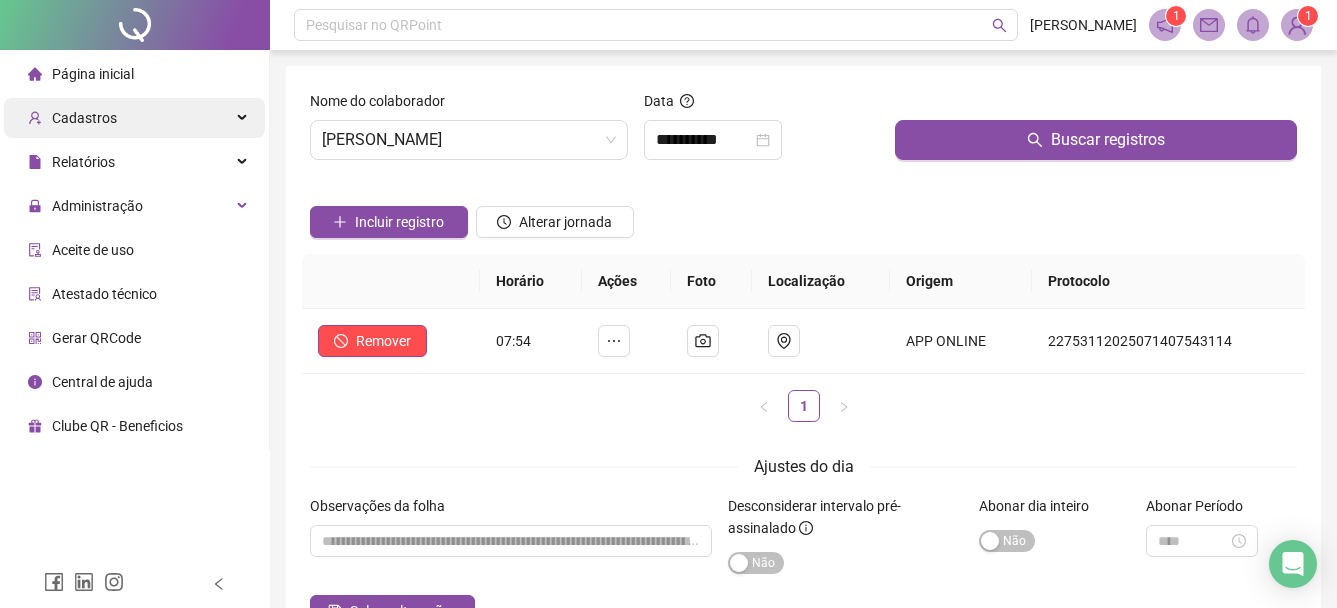 scroll, scrollTop: 0, scrollLeft: 0, axis: both 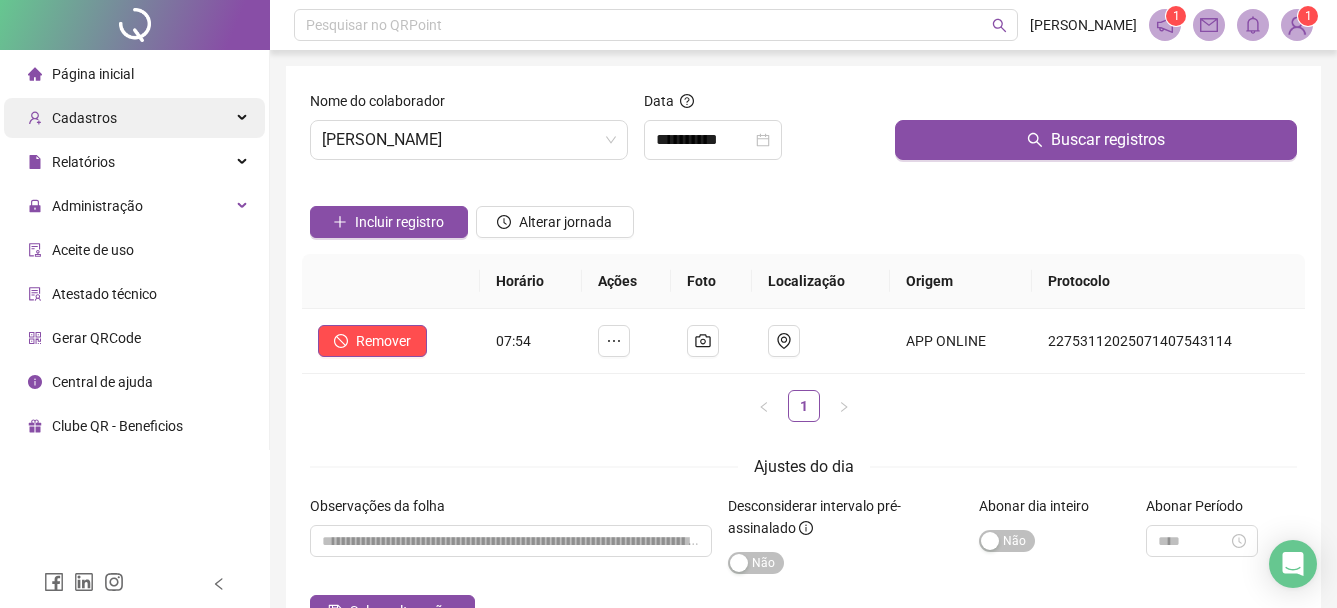 click on "Cadastros" at bounding box center [134, 118] 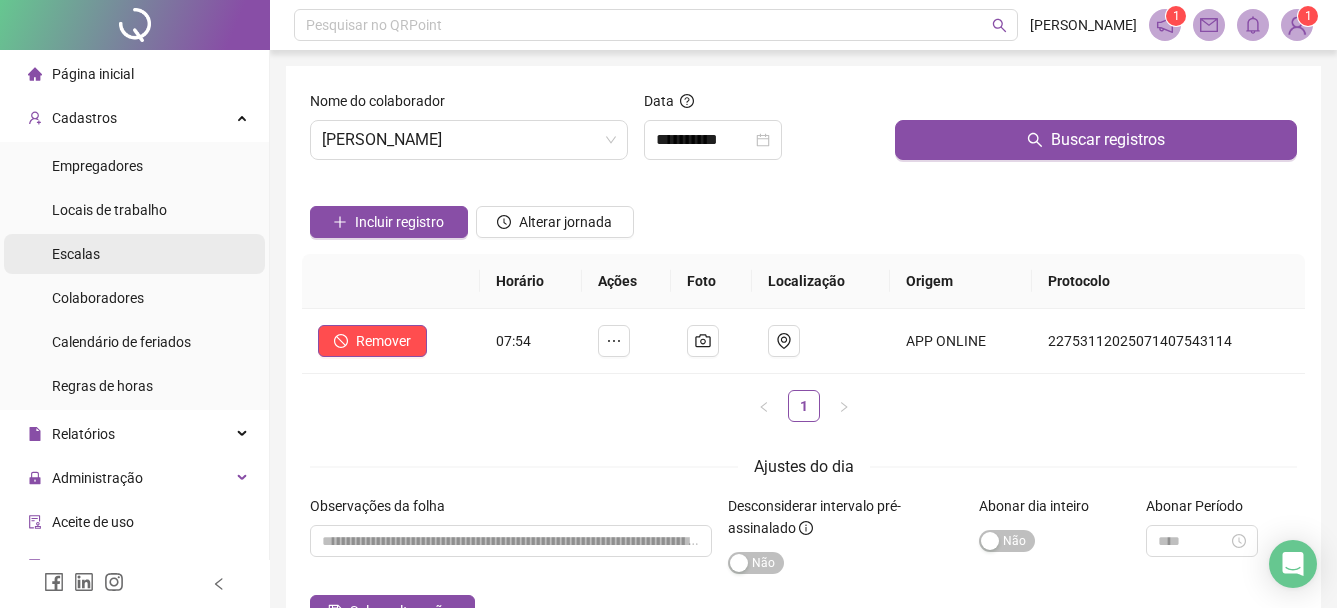 drag, startPoint x: 102, startPoint y: 297, endPoint x: 200, endPoint y: 264, distance: 103.40696 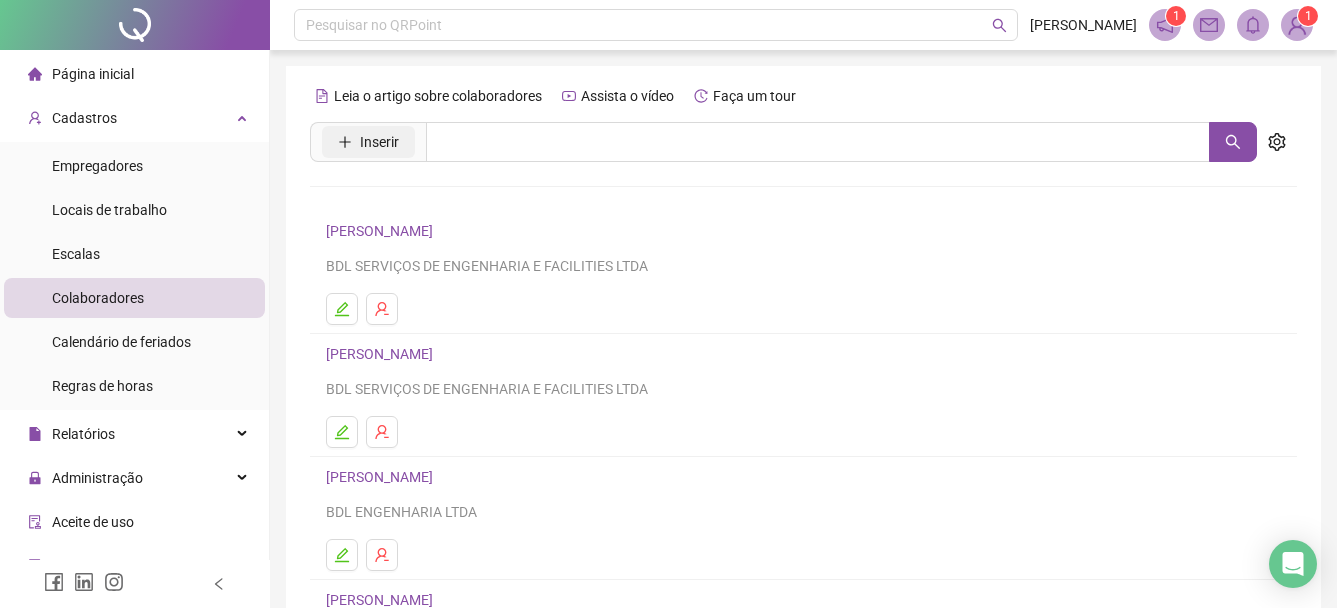 click on "Inserir" at bounding box center [379, 142] 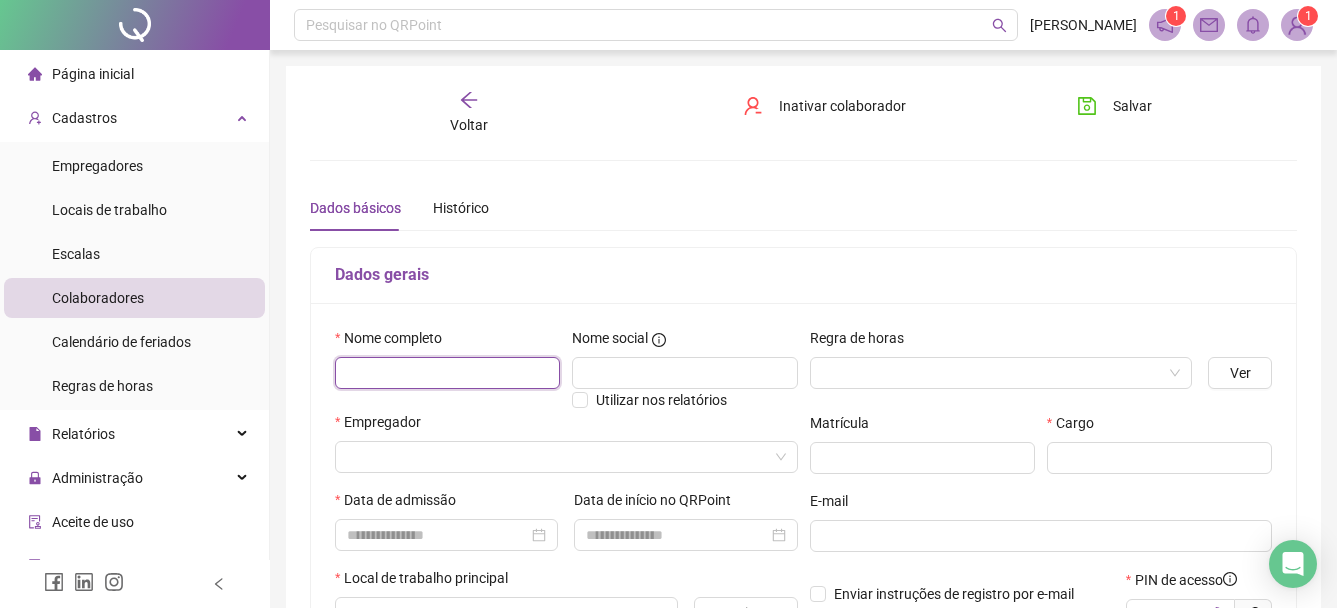 click at bounding box center [447, 373] 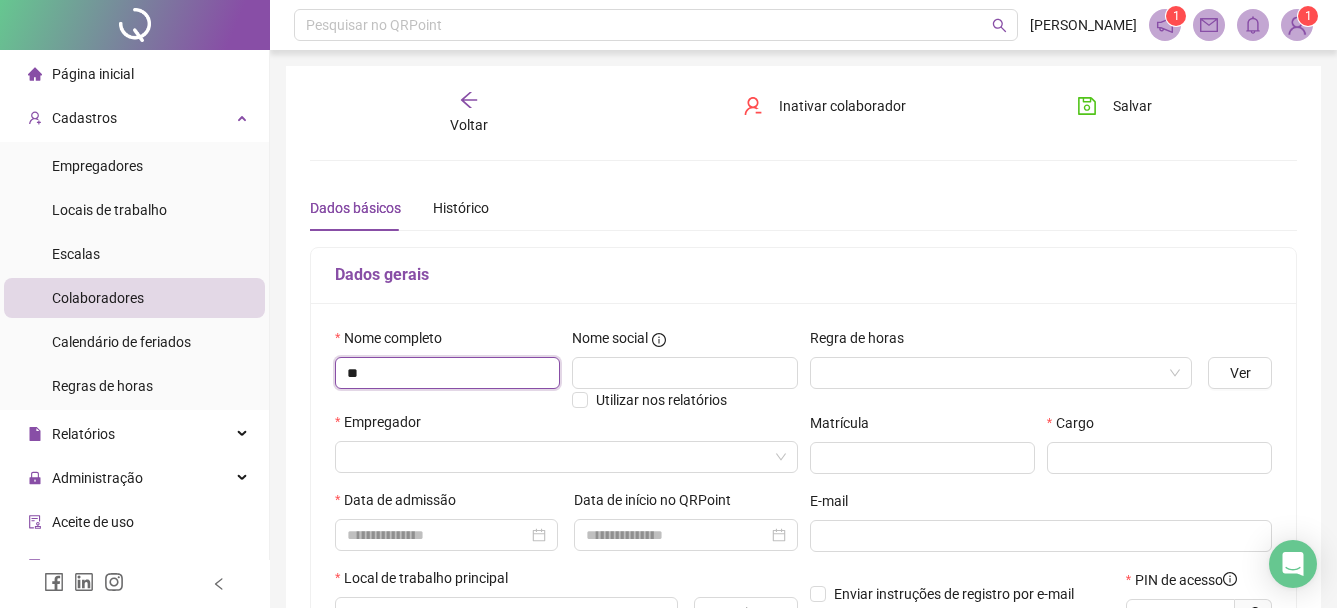 type on "*" 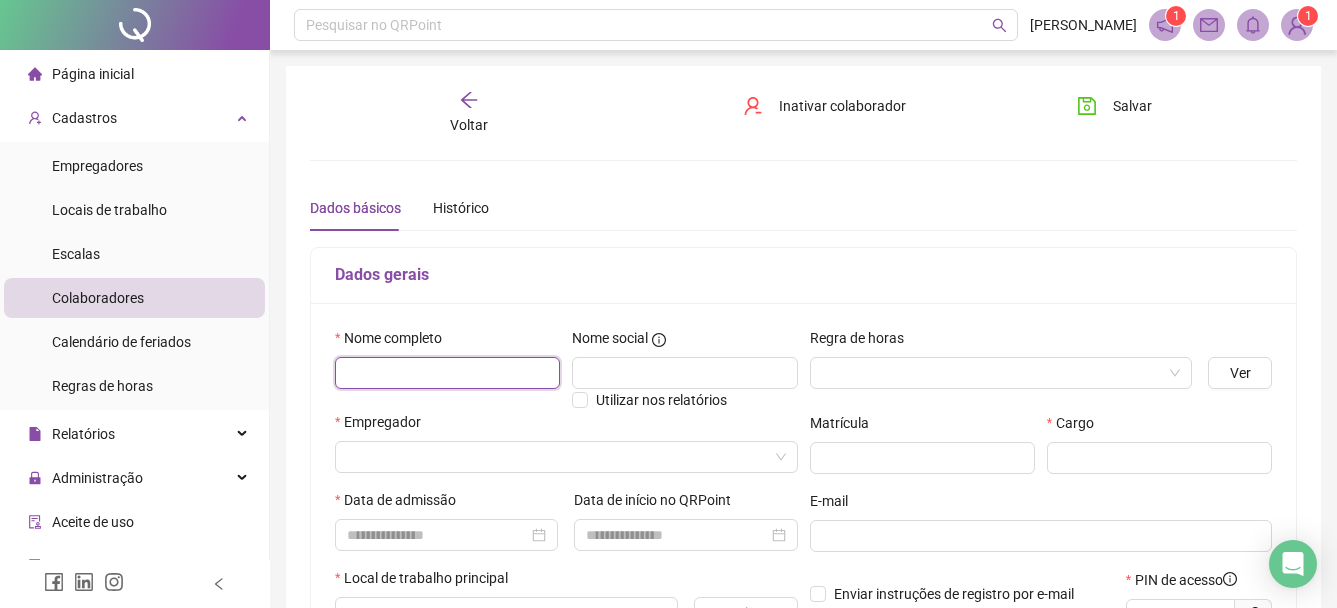 paste on "**********" 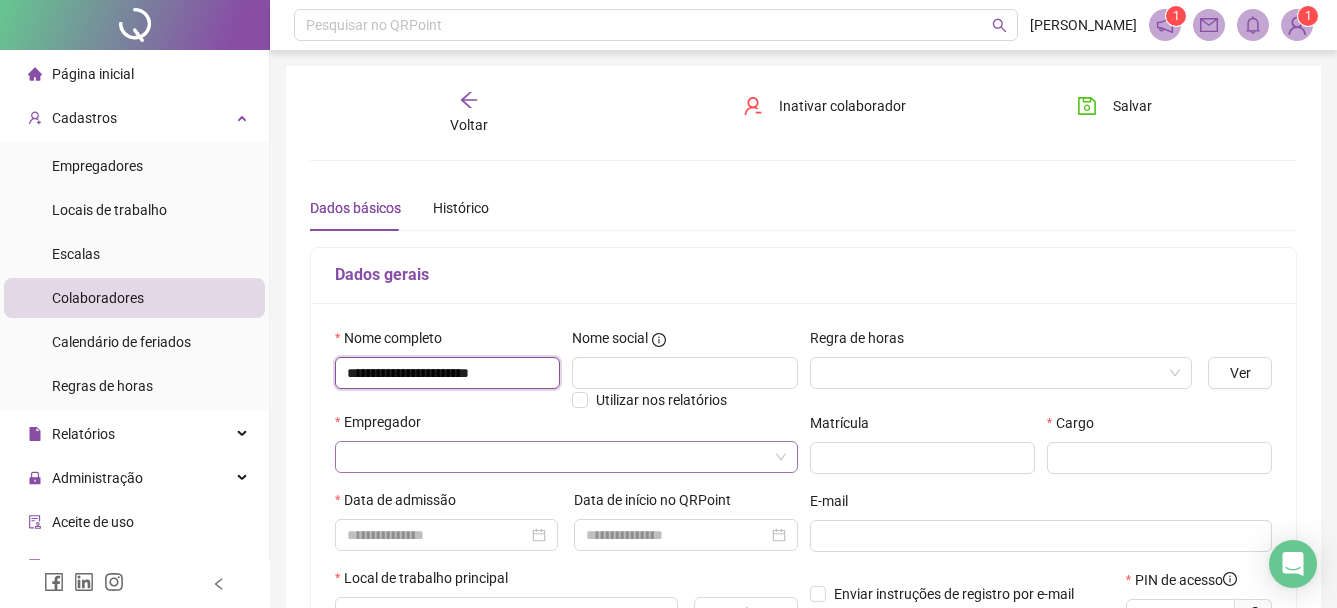 scroll, scrollTop: 100, scrollLeft: 0, axis: vertical 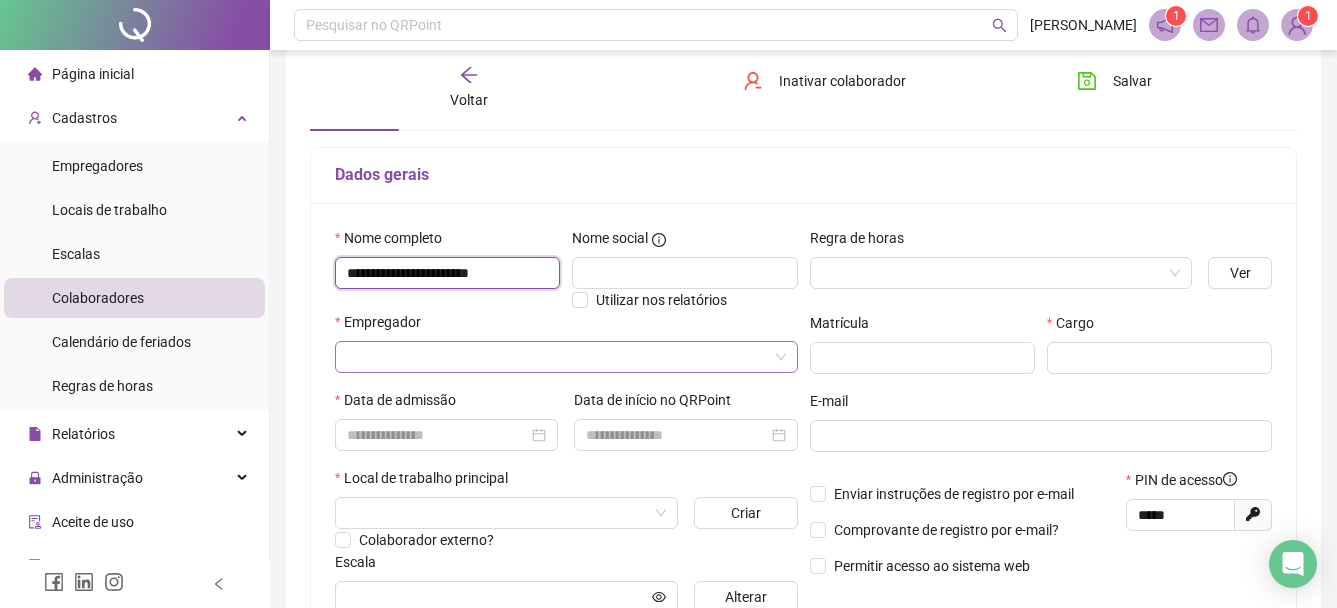 type on "**********" 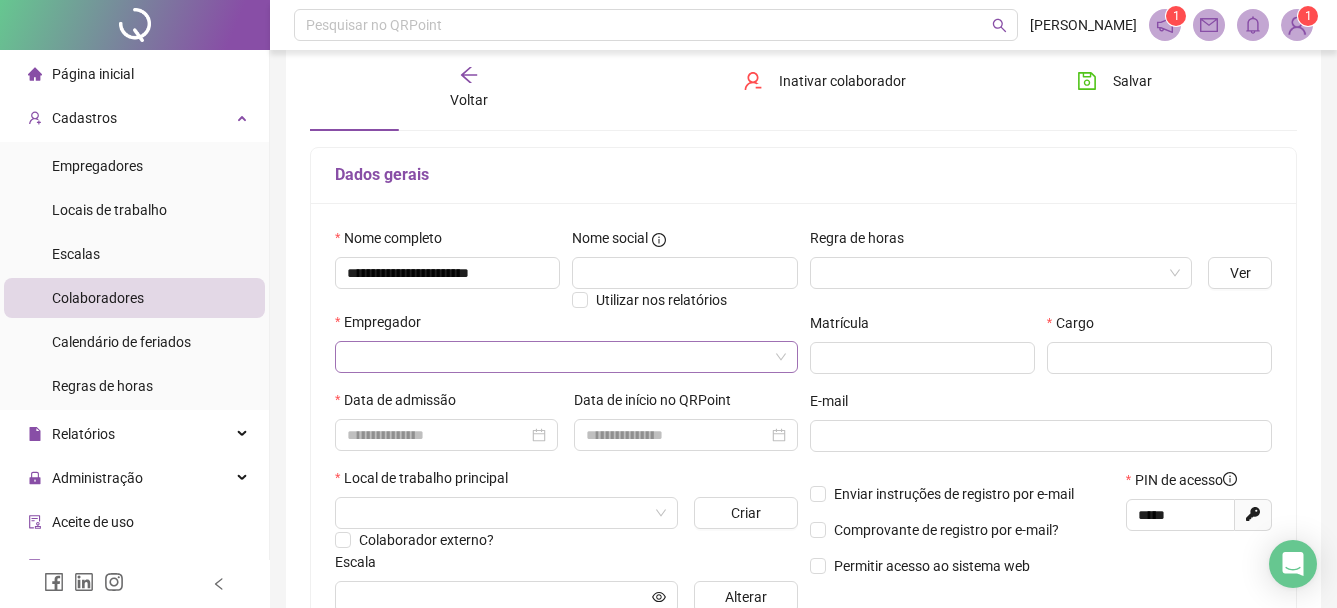 click at bounding box center [560, 357] 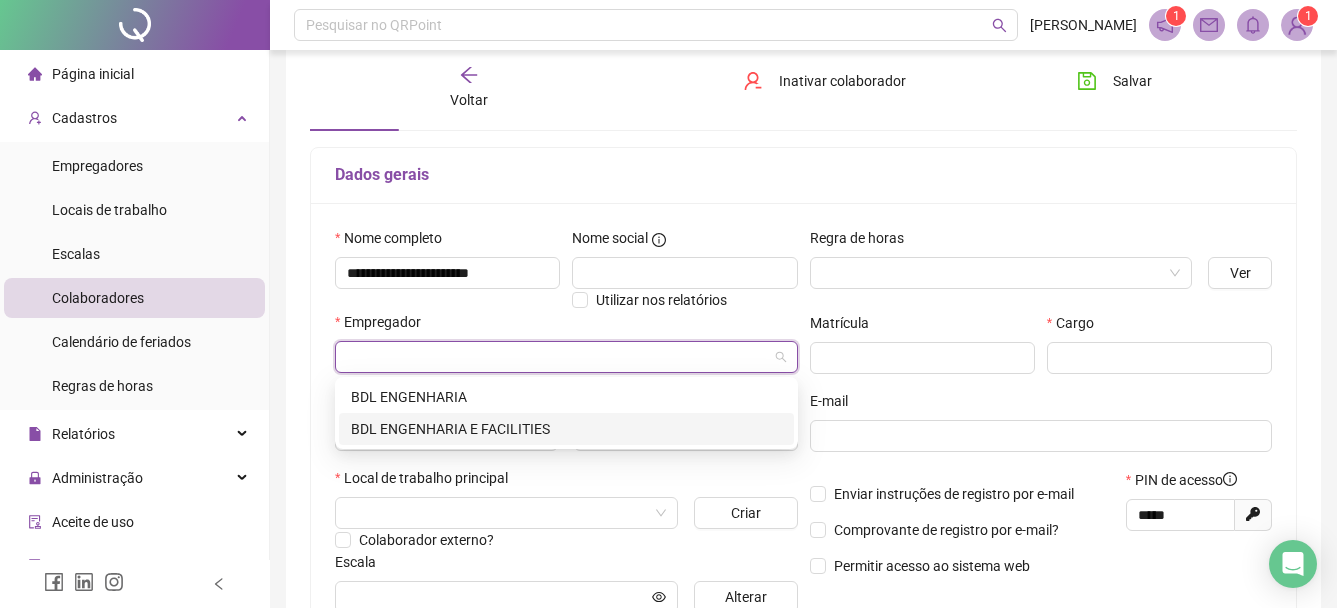 click on "BDL ENGENHARIA E FACILITIES" at bounding box center [566, 429] 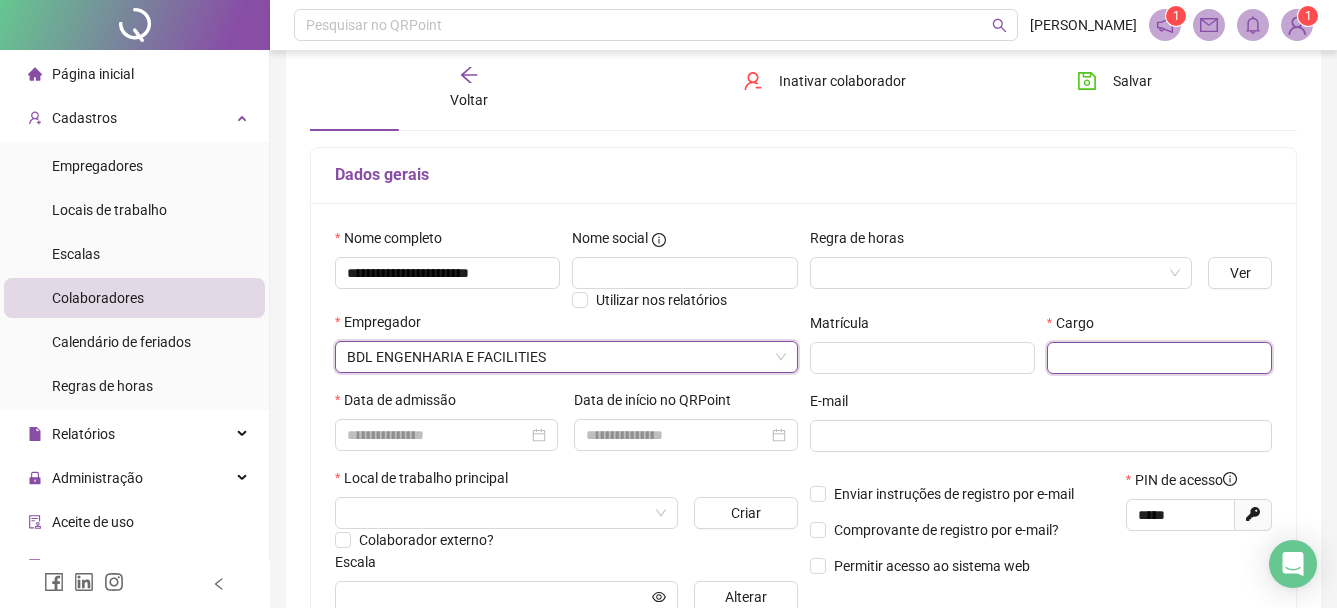 click at bounding box center (1159, 358) 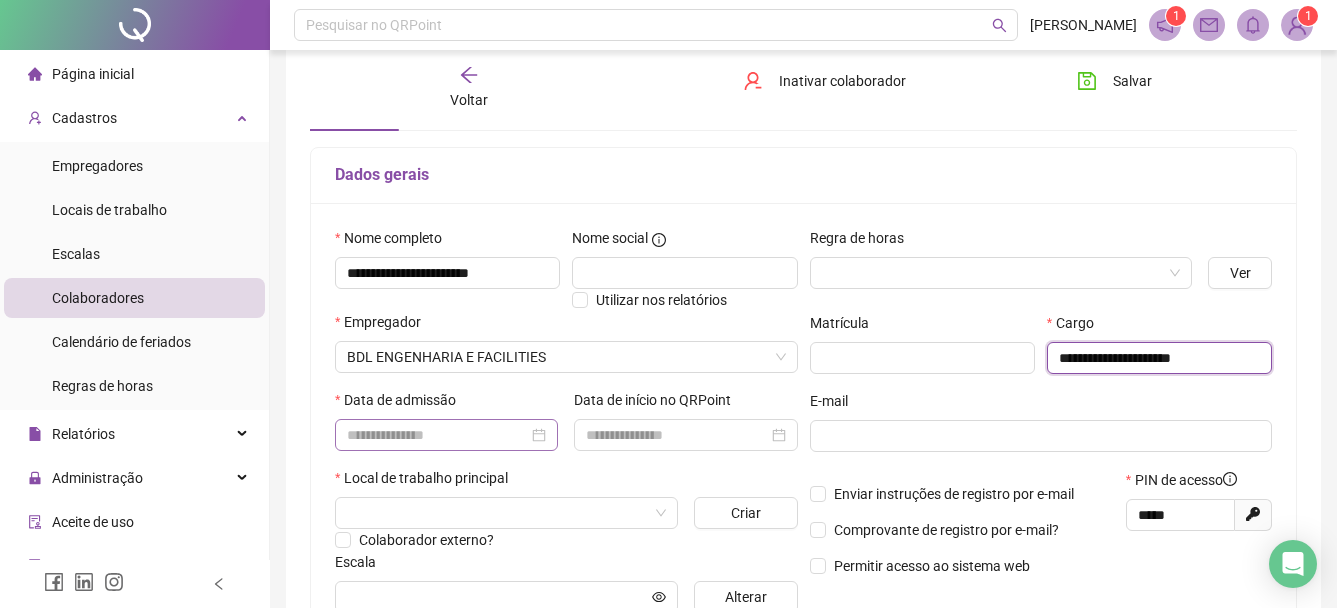 type on "**********" 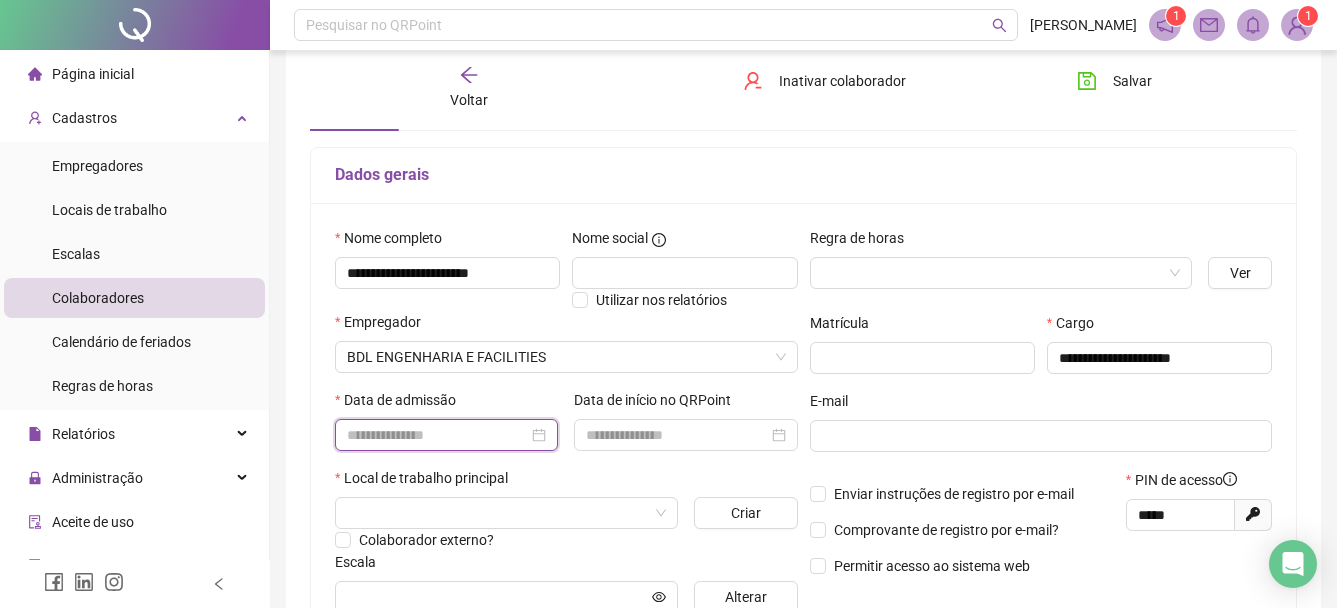click at bounding box center [437, 435] 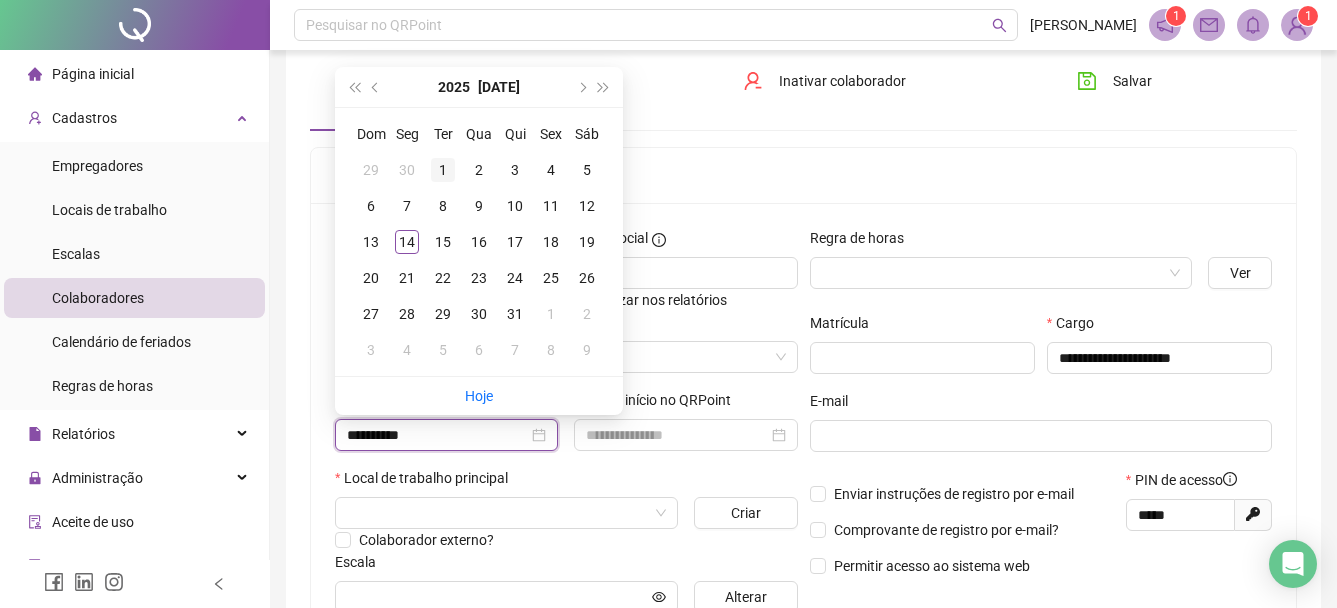 type on "**********" 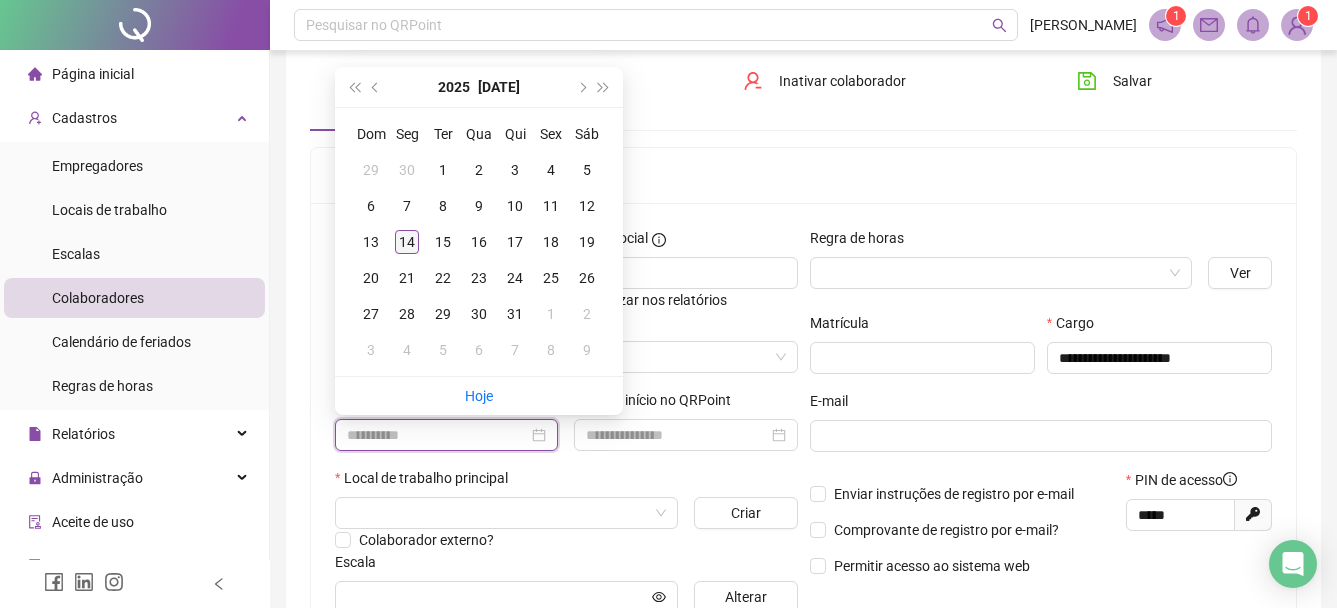 type on "**********" 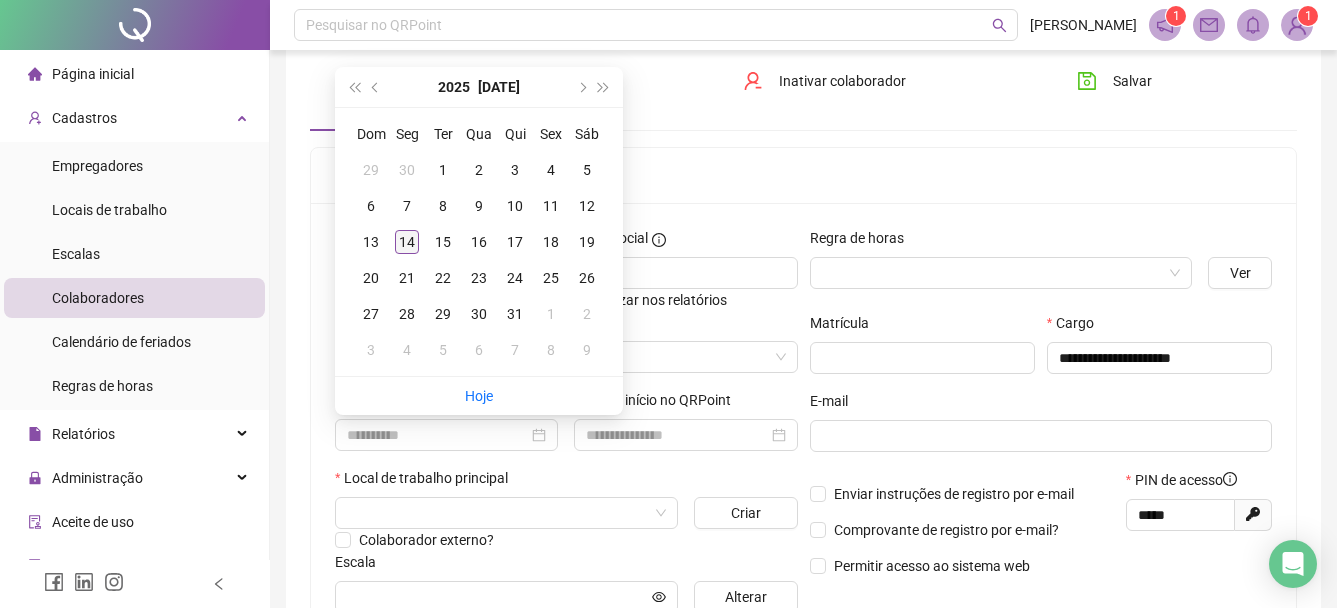 click on "14" at bounding box center (407, 242) 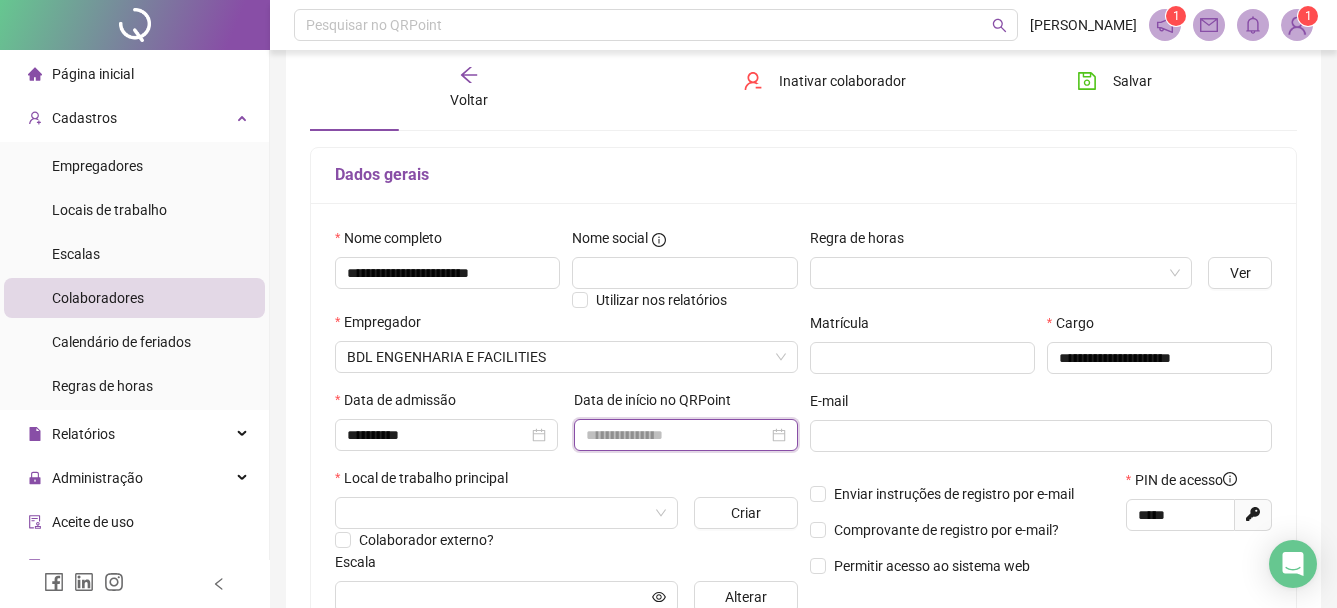 click at bounding box center (676, 435) 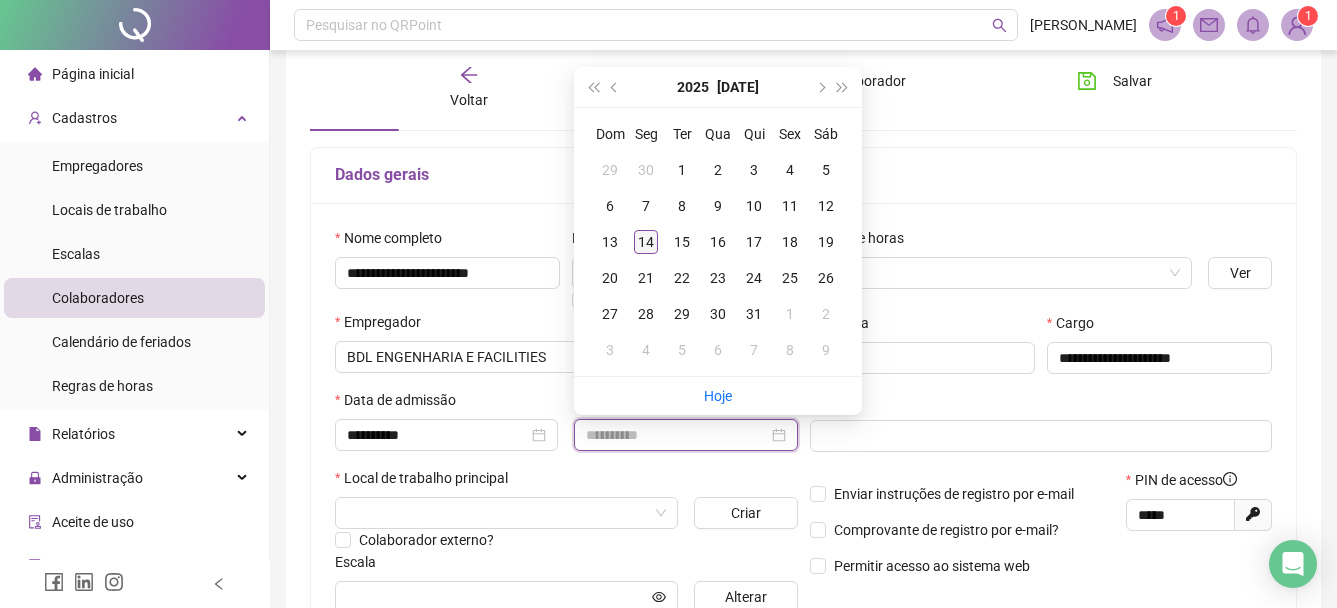 type on "**********" 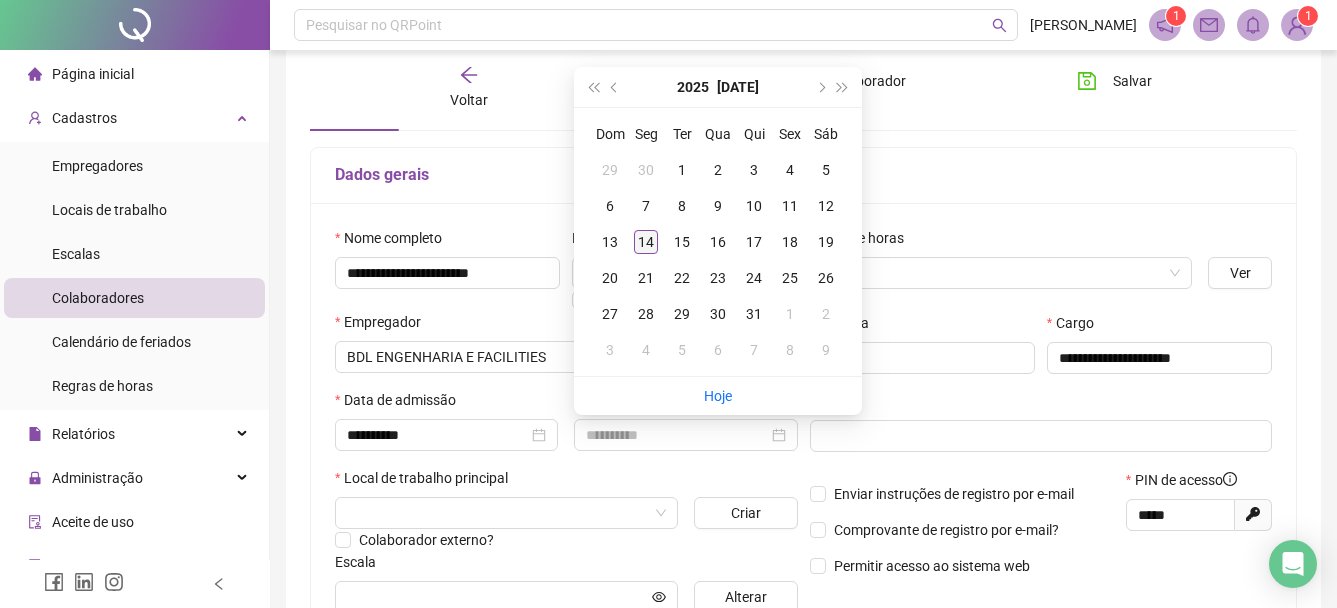 click on "14" at bounding box center [646, 242] 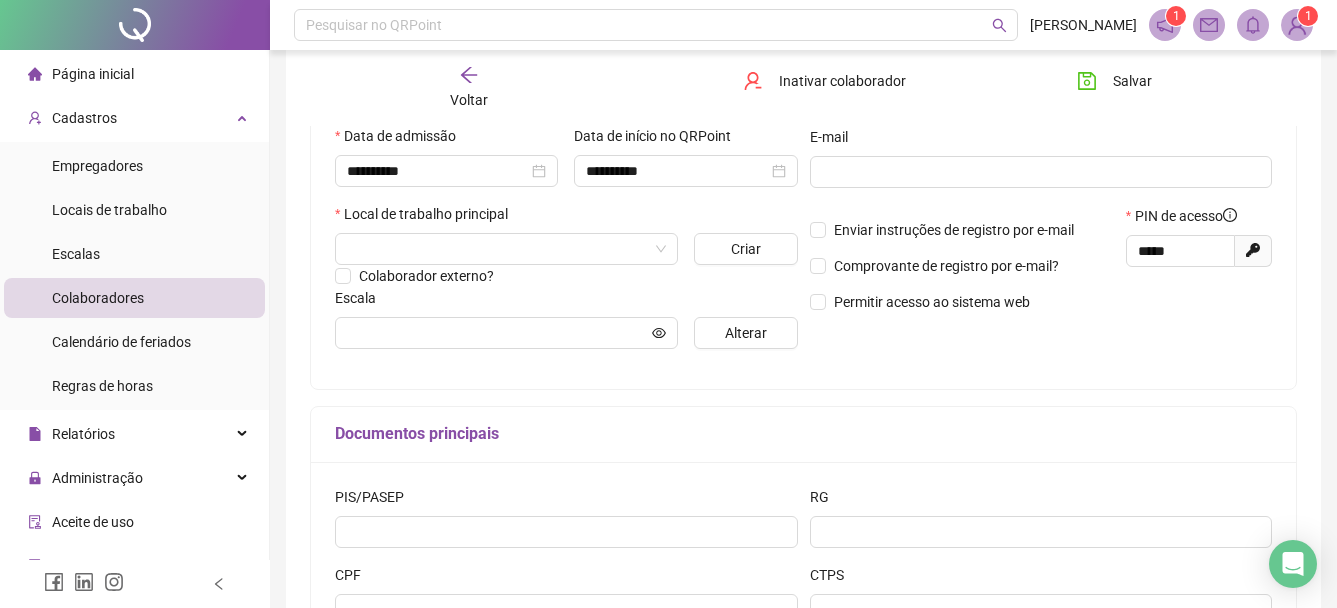 scroll, scrollTop: 400, scrollLeft: 0, axis: vertical 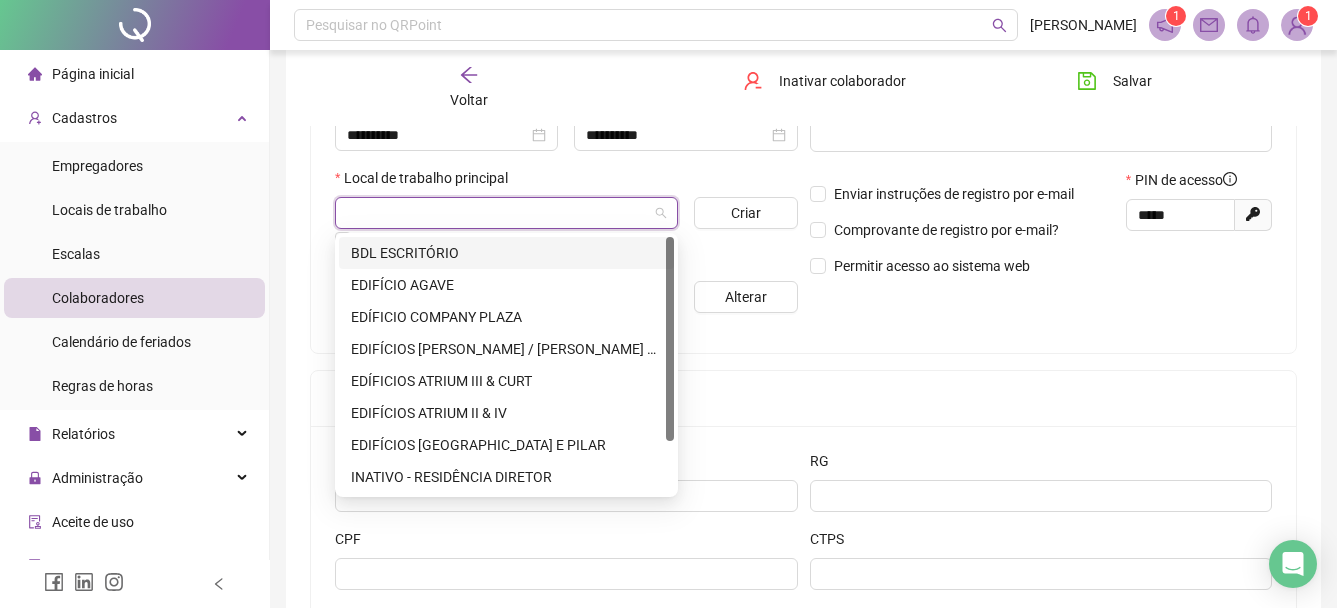 click at bounding box center [500, 213] 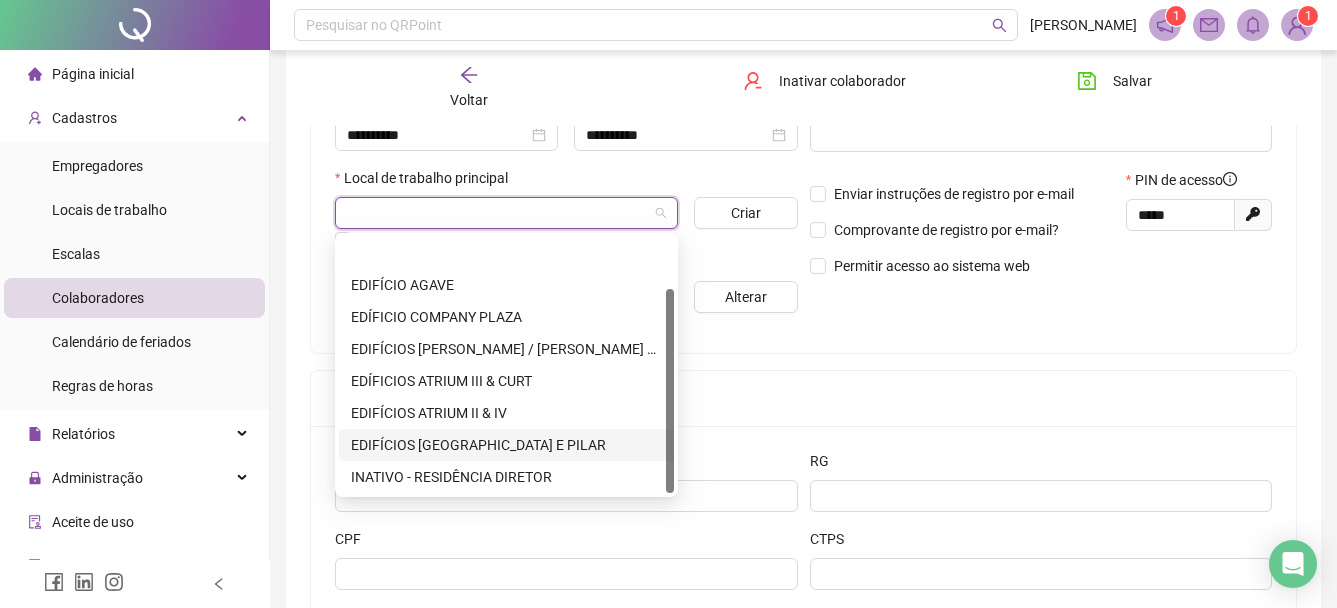 scroll, scrollTop: 64, scrollLeft: 0, axis: vertical 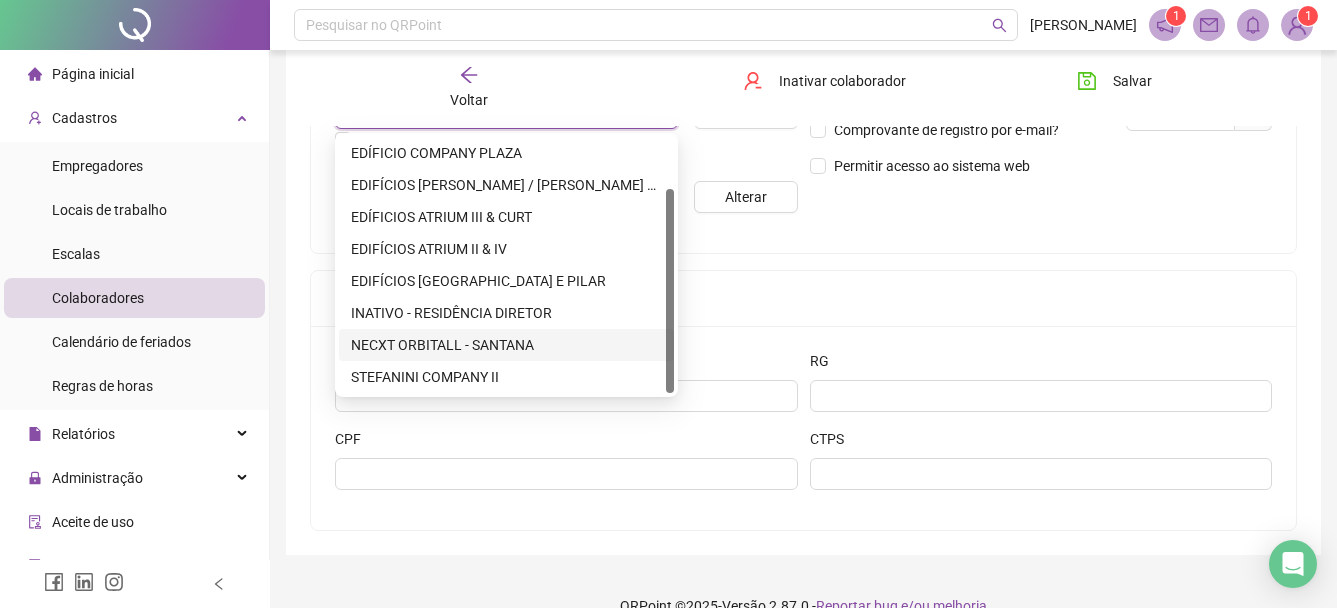click on "NECXT ORBITALL - SANTANA" at bounding box center [506, 345] 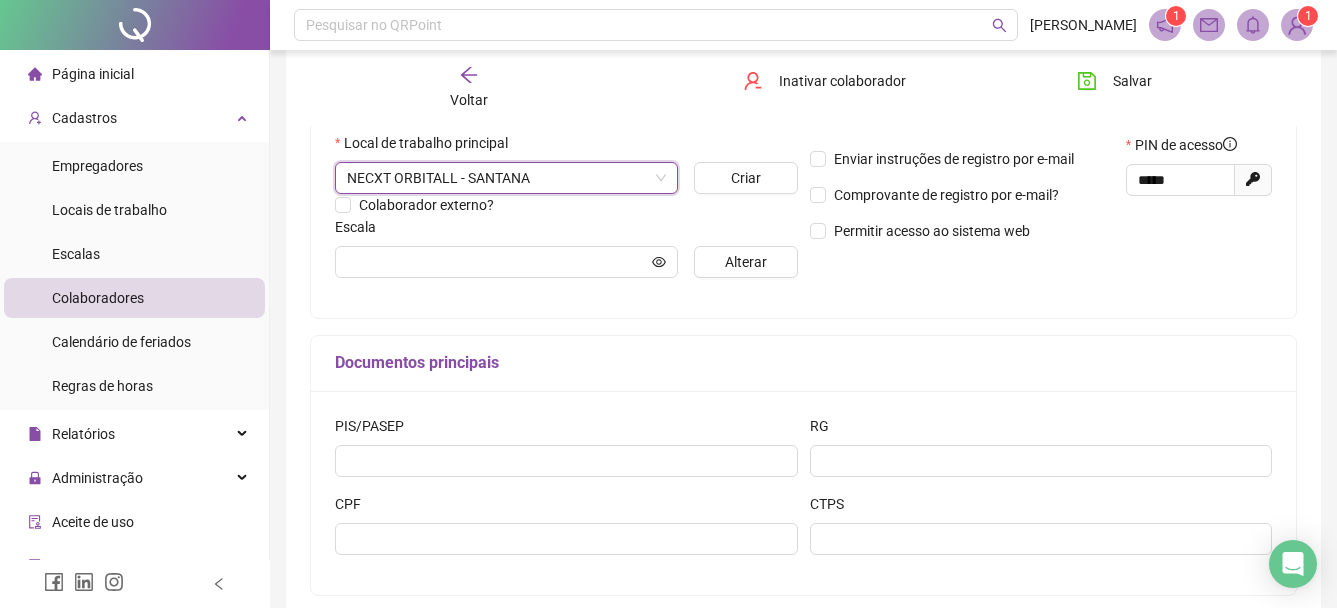scroll, scrollTop: 400, scrollLeft: 0, axis: vertical 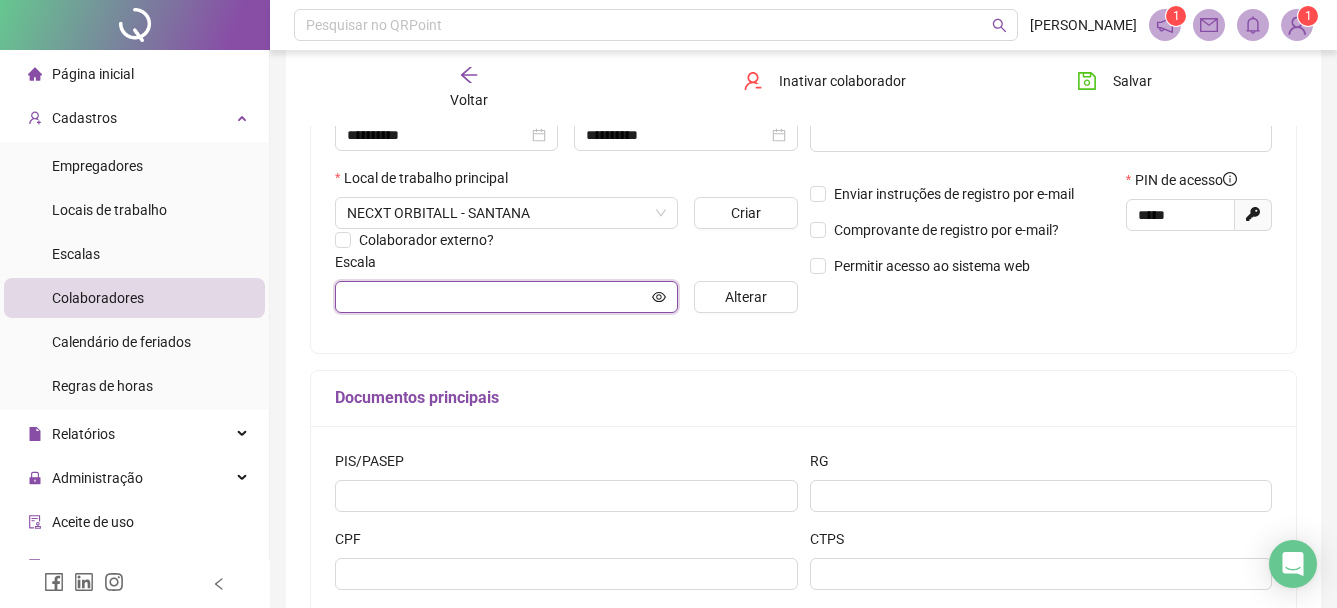 click at bounding box center (497, 297) 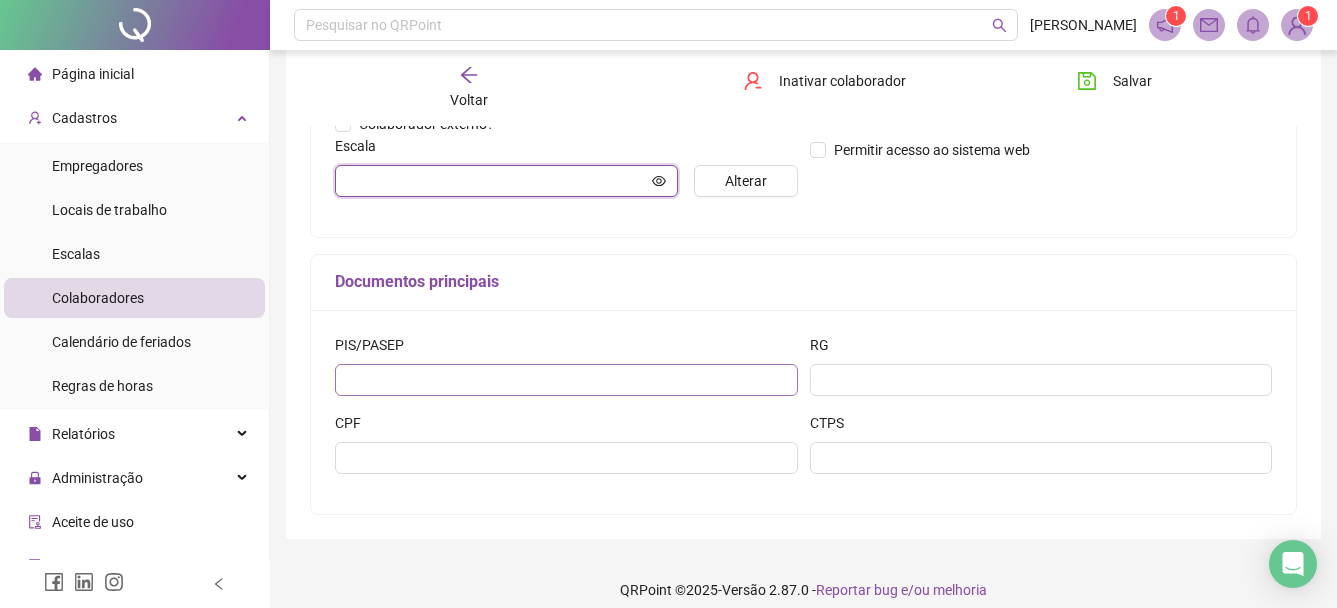 scroll, scrollTop: 533, scrollLeft: 0, axis: vertical 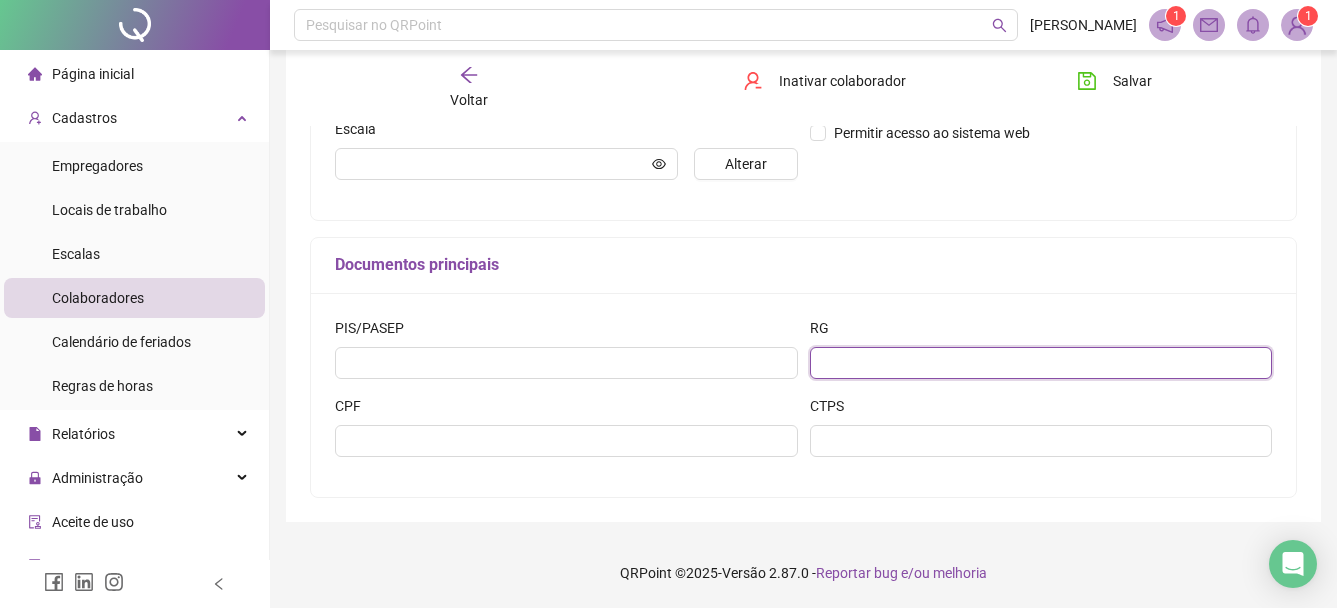 click at bounding box center (1041, 363) 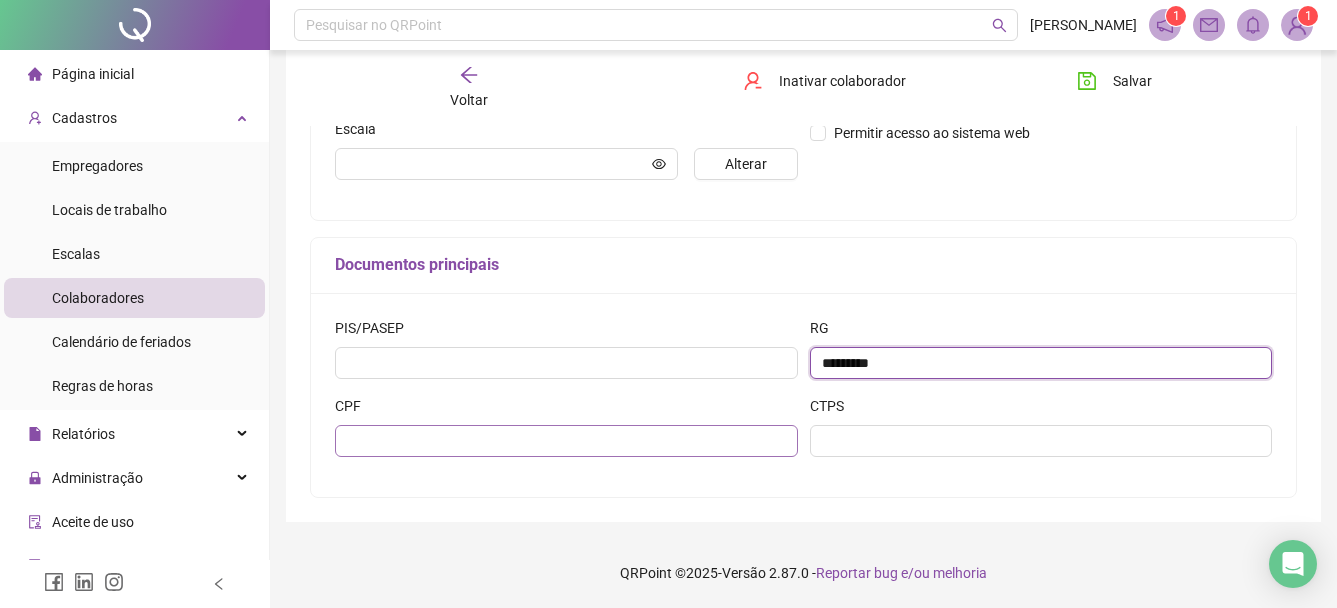 type on "*********" 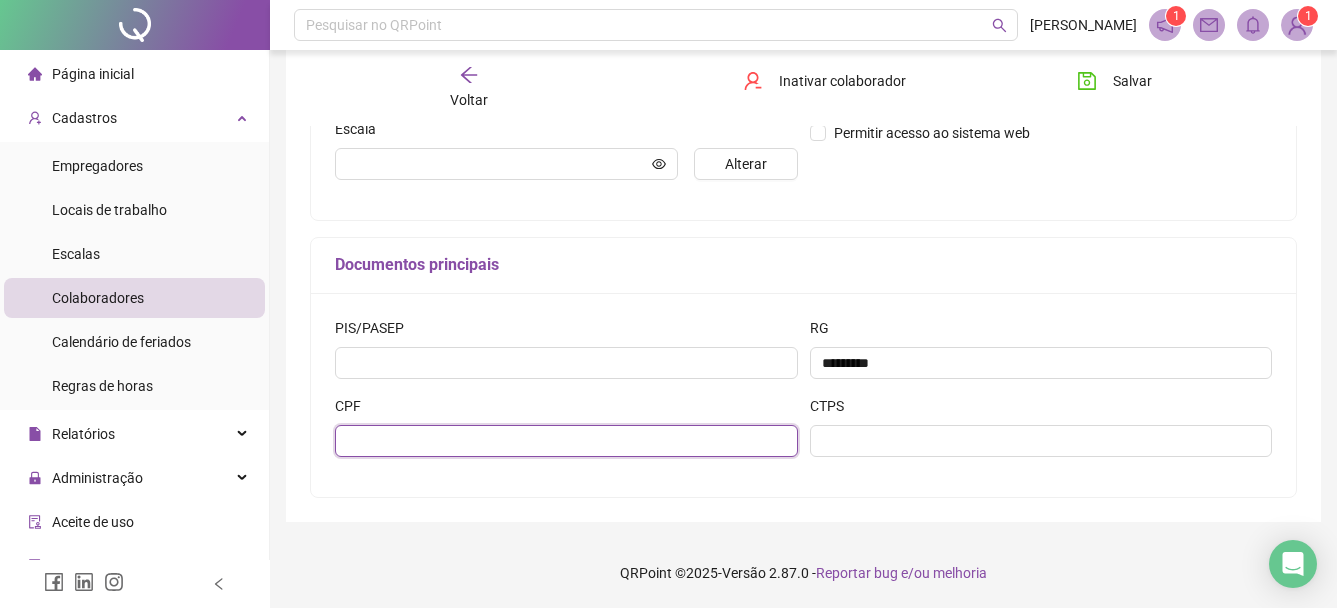 click at bounding box center [566, 441] 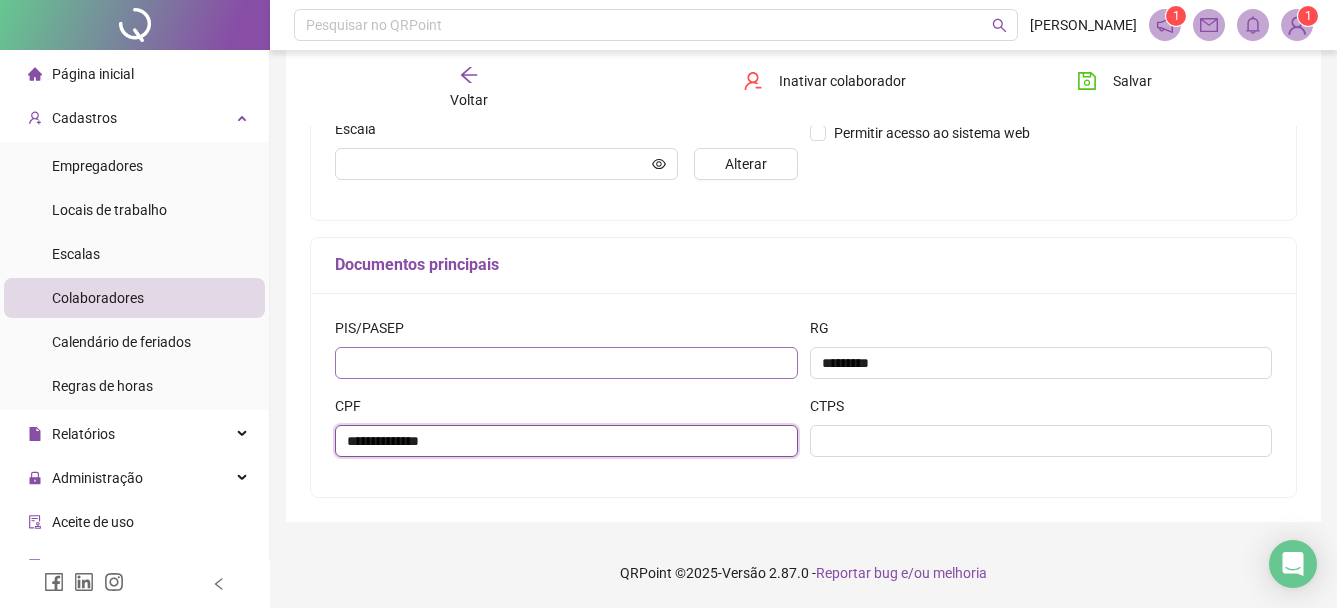 type on "**********" 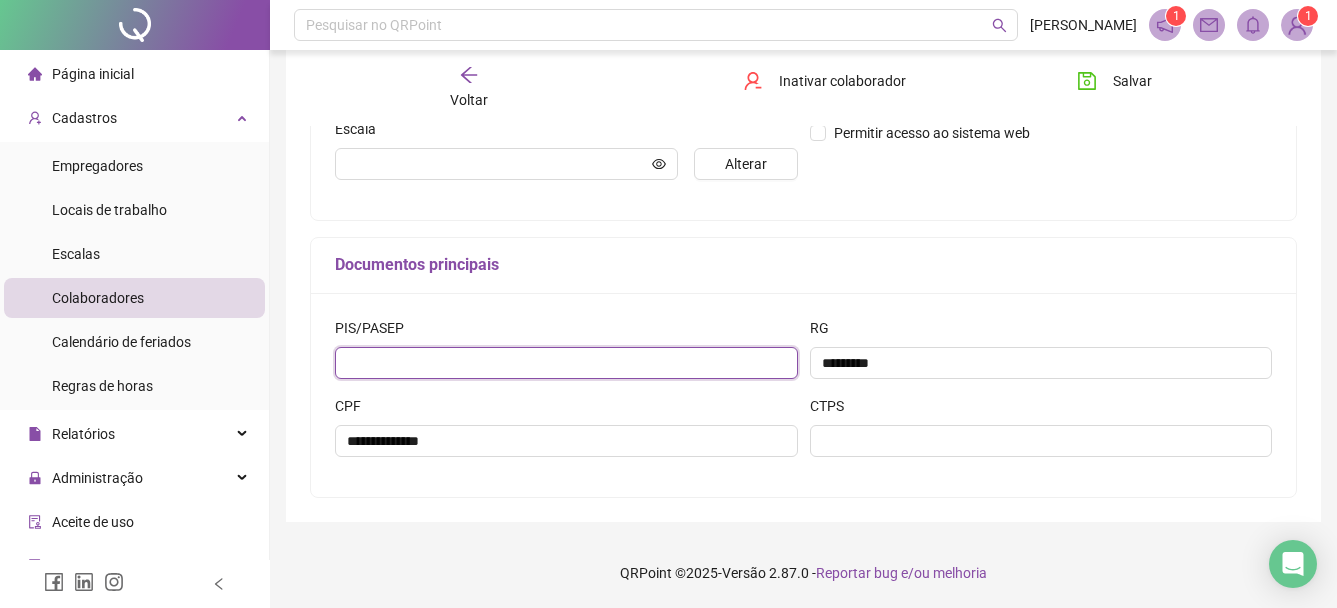 click at bounding box center [566, 363] 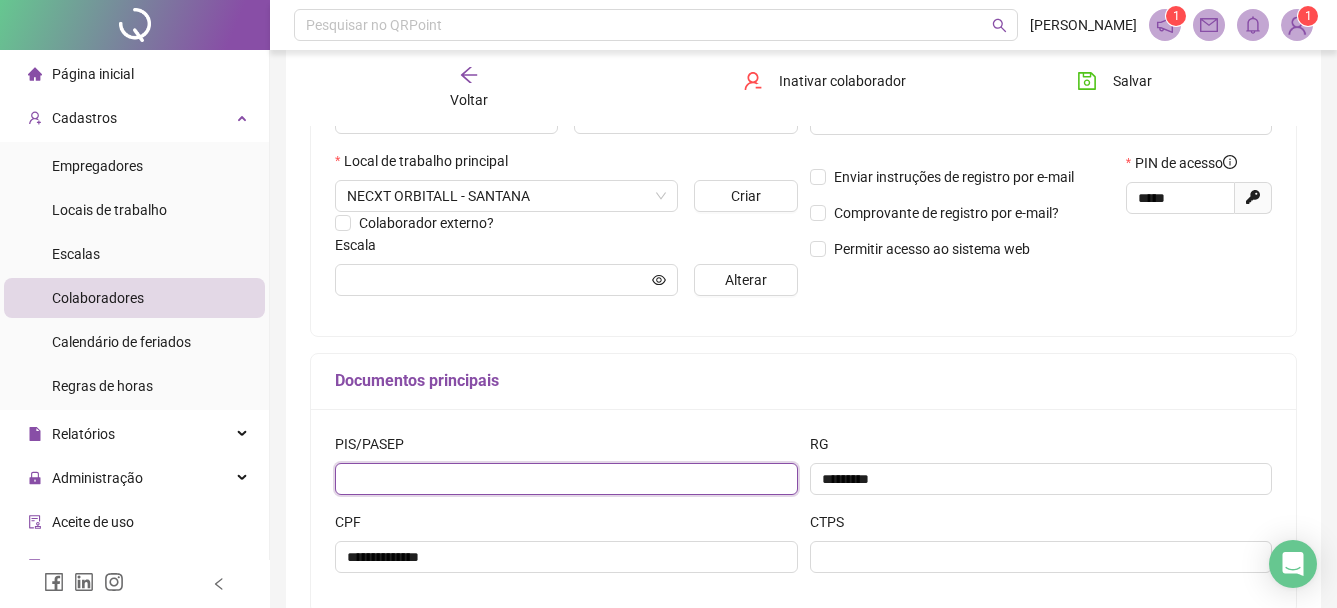 scroll, scrollTop: 433, scrollLeft: 0, axis: vertical 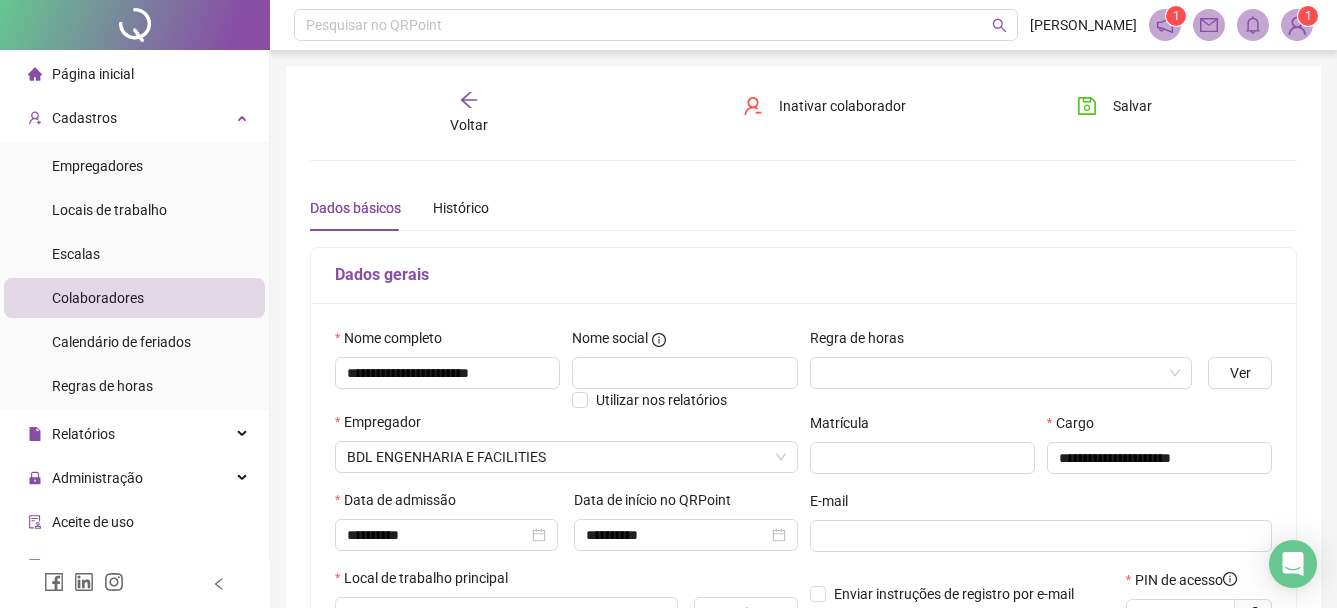 click 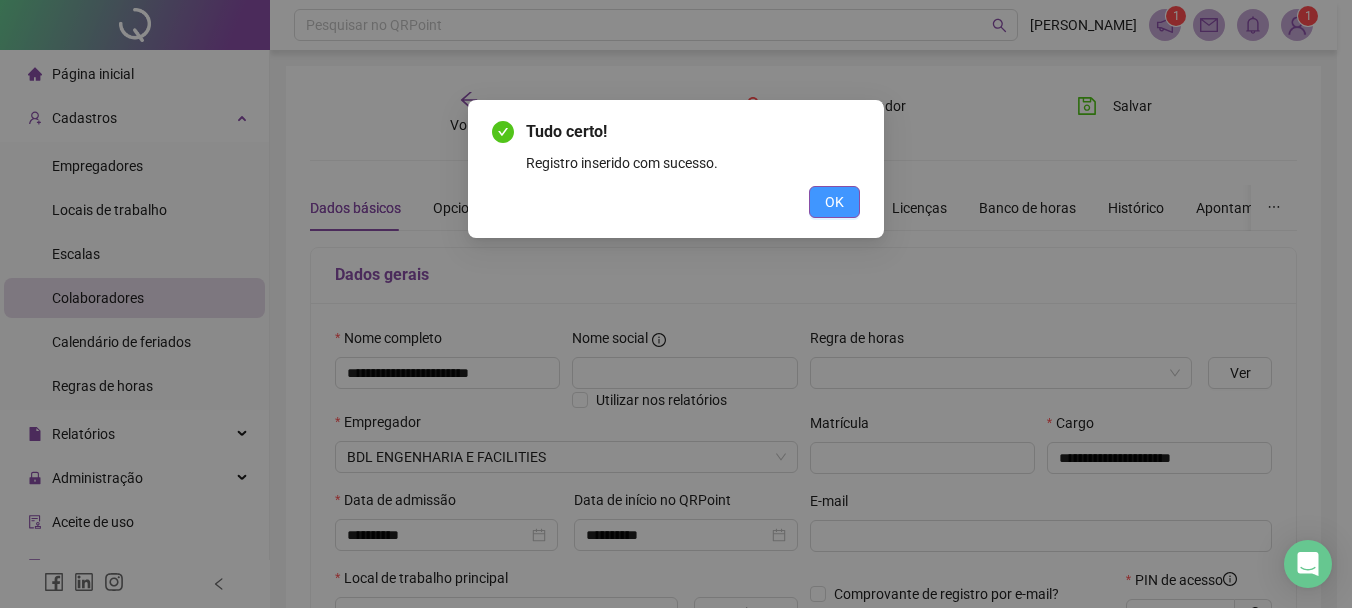click on "OK" at bounding box center [834, 202] 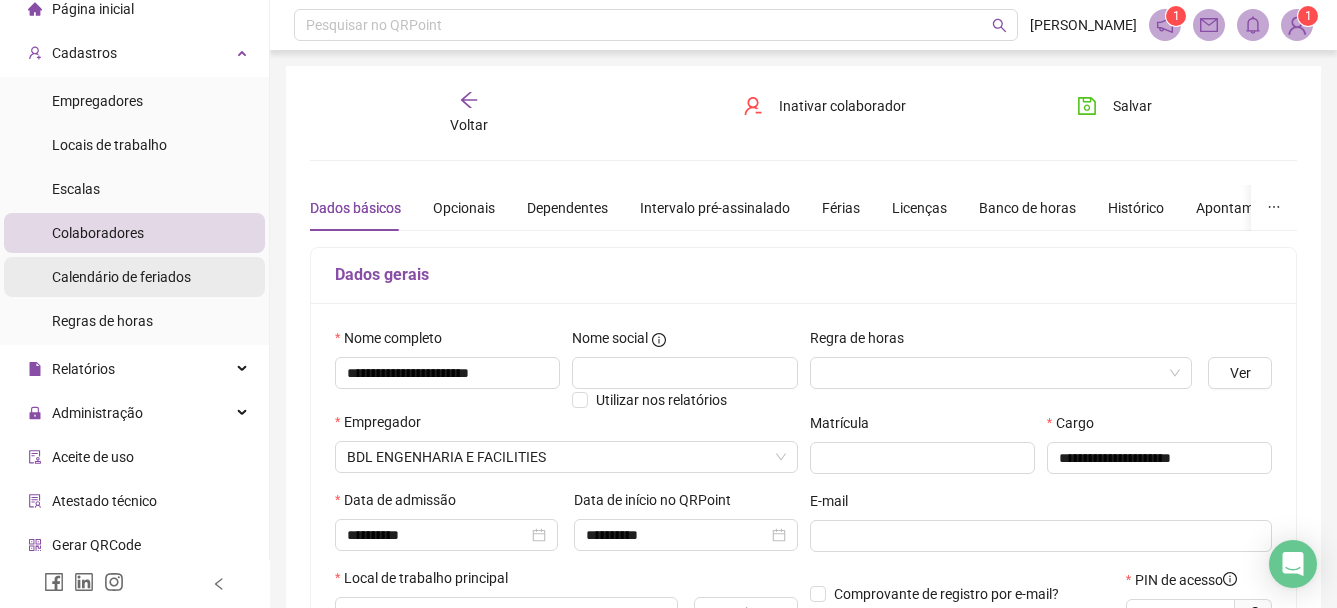 scroll, scrollTop: 114, scrollLeft: 0, axis: vertical 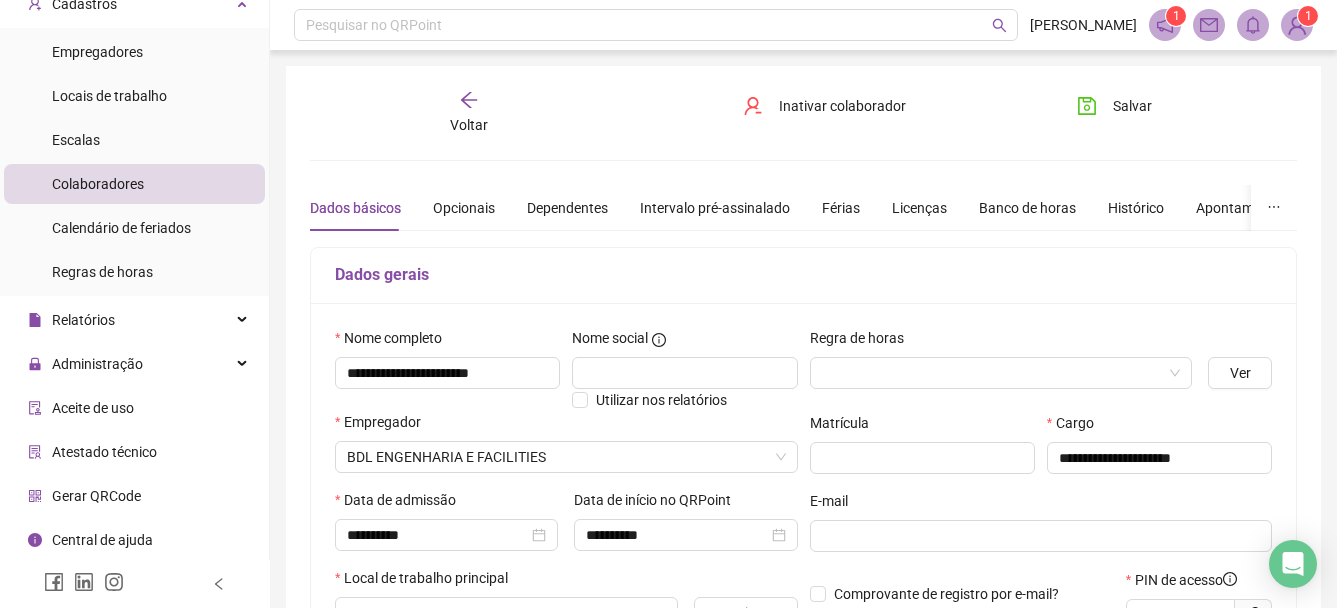 click on "Gerar QRCode" at bounding box center (96, 496) 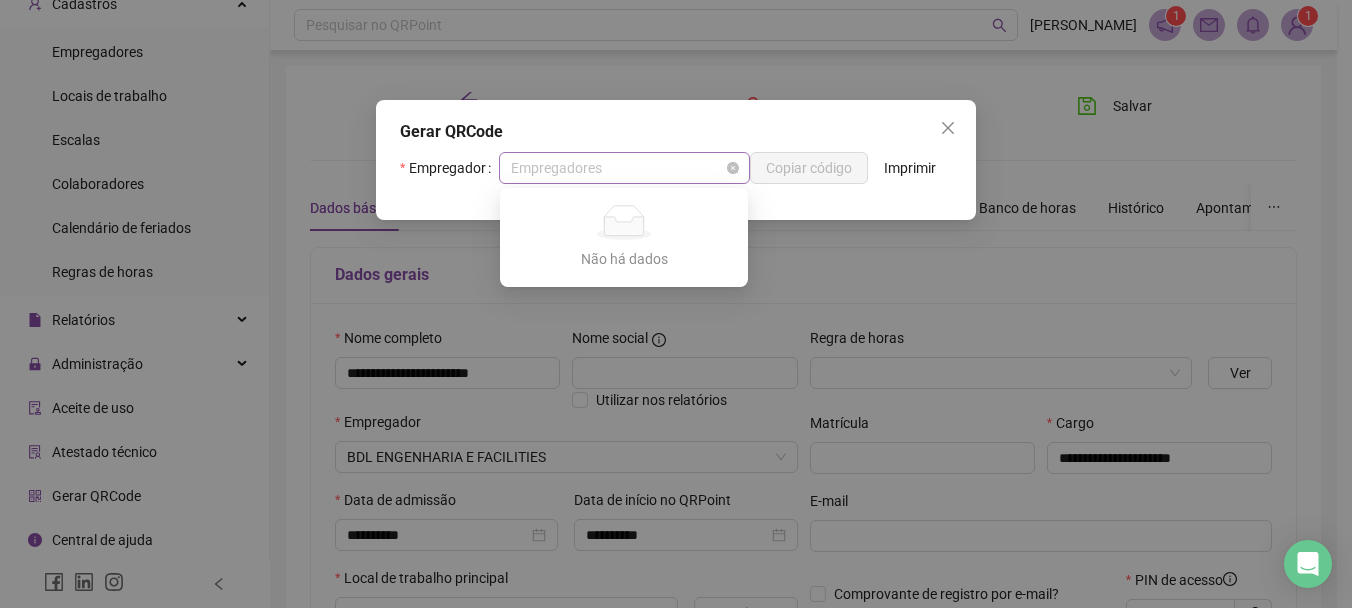 click on "Empregadores" at bounding box center (624, 168) 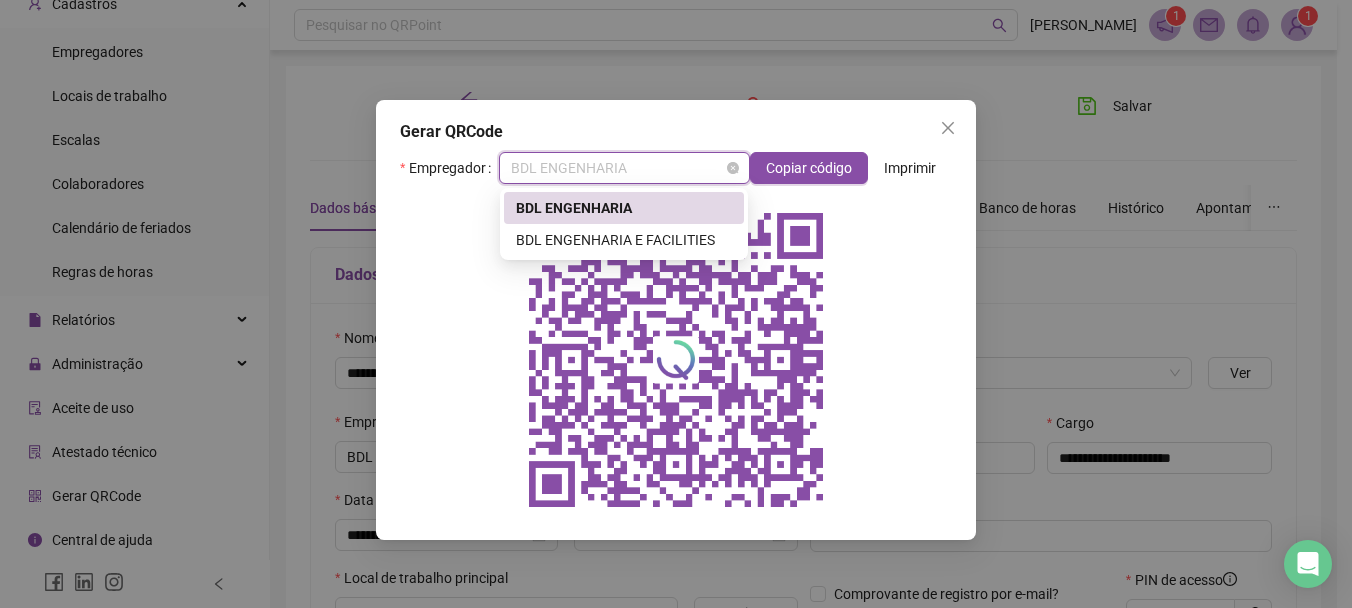 click on "BDL ENGENHARIA" at bounding box center (624, 168) 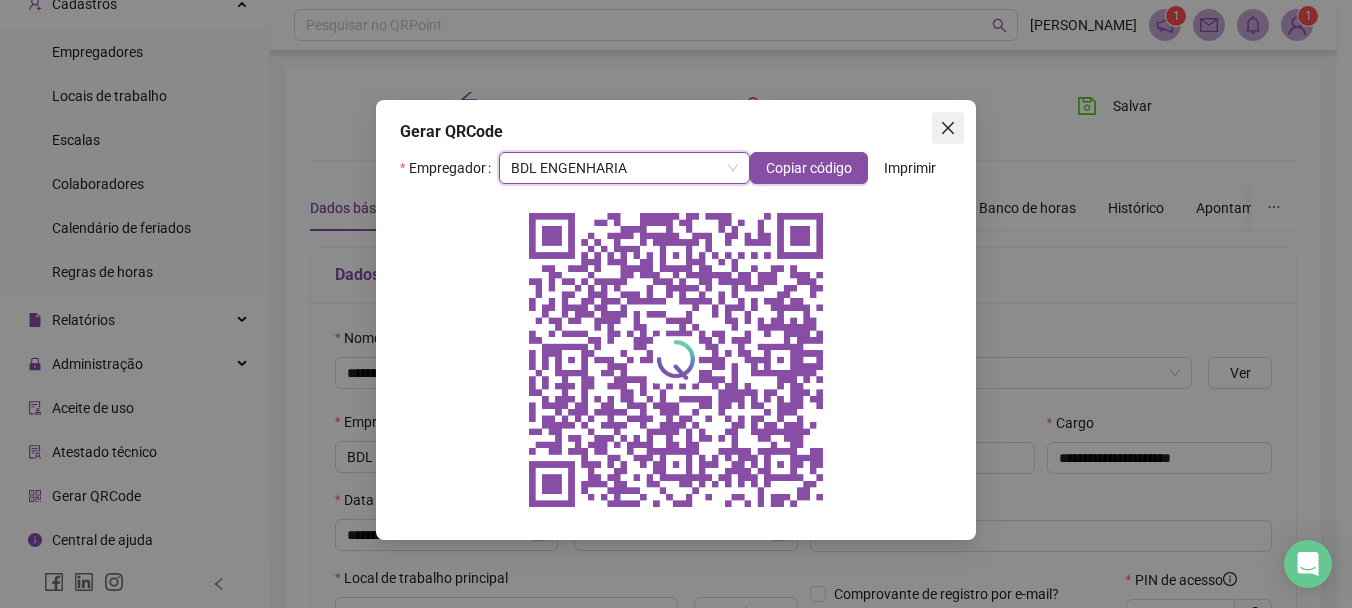click 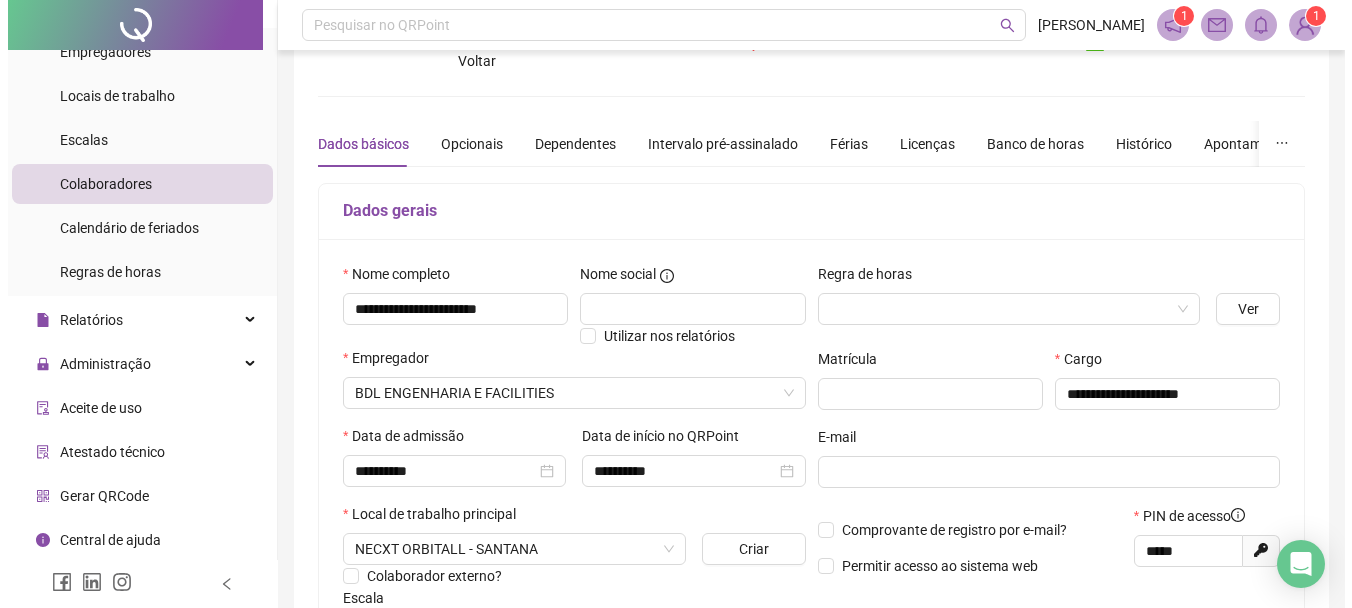 scroll, scrollTop: 100, scrollLeft: 0, axis: vertical 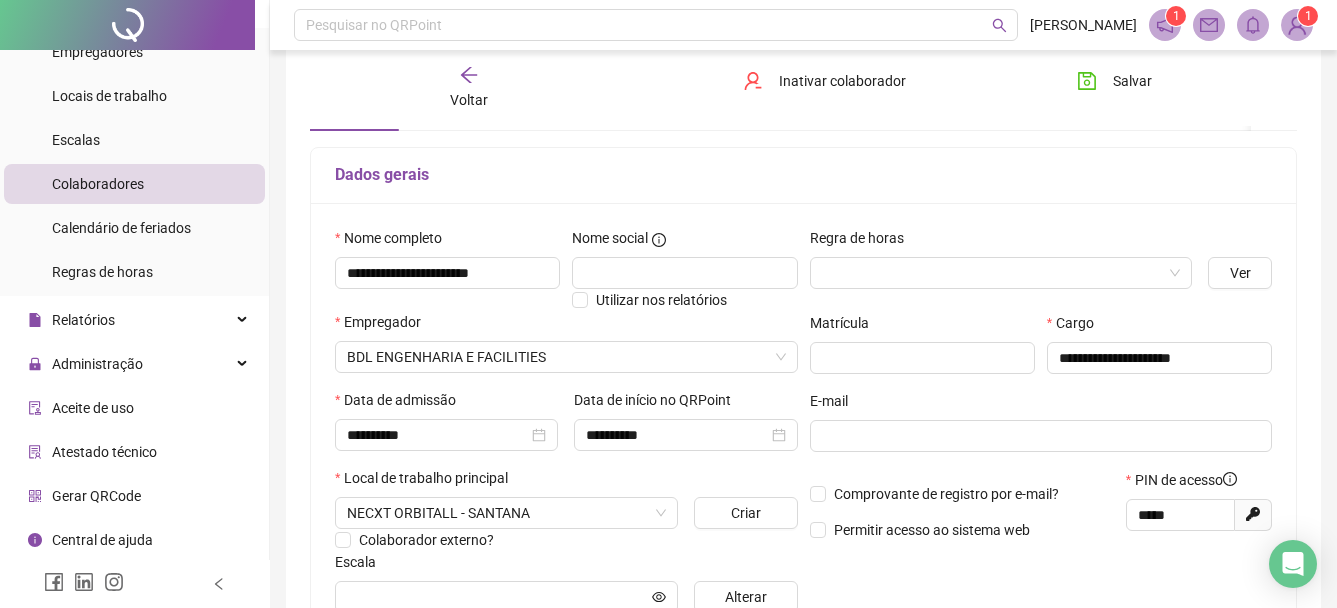 click on "Aceite de uso" at bounding box center [134, 408] 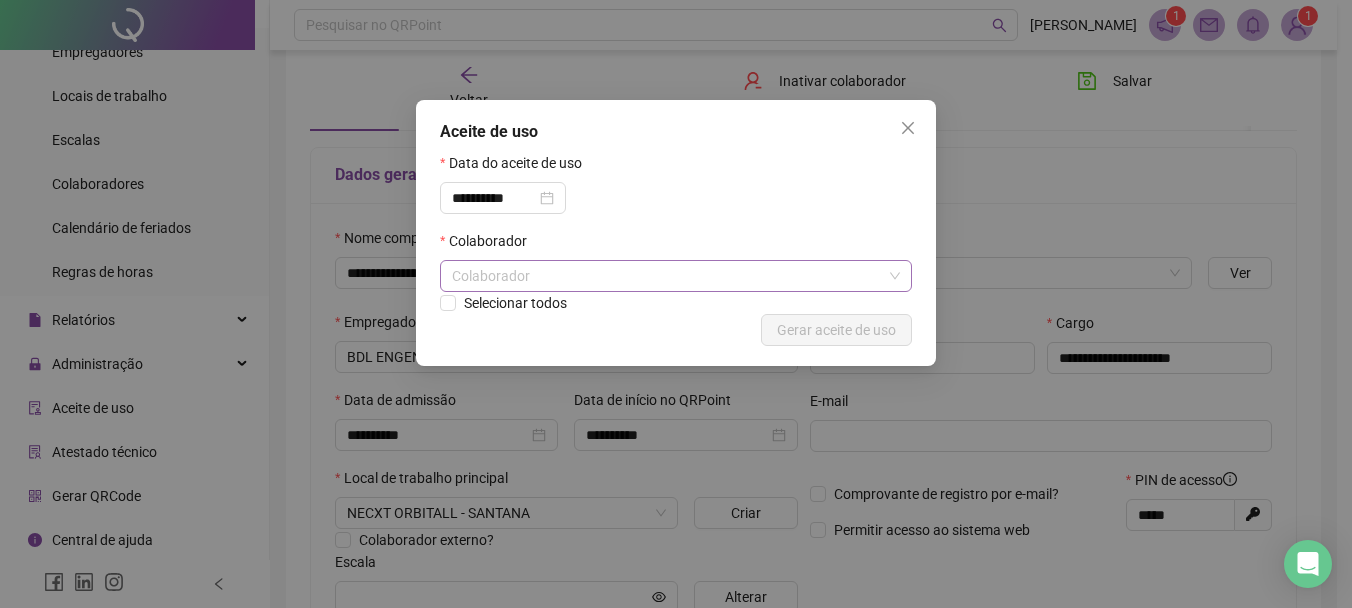 click at bounding box center (665, 276) 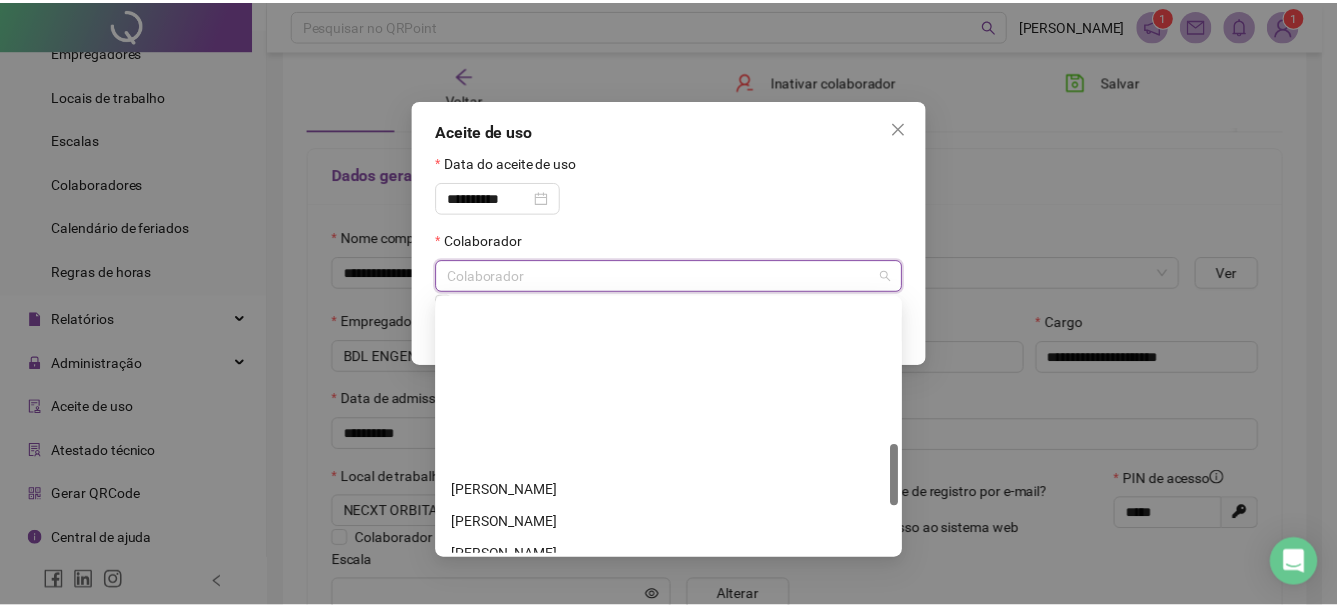scroll, scrollTop: 700, scrollLeft: 0, axis: vertical 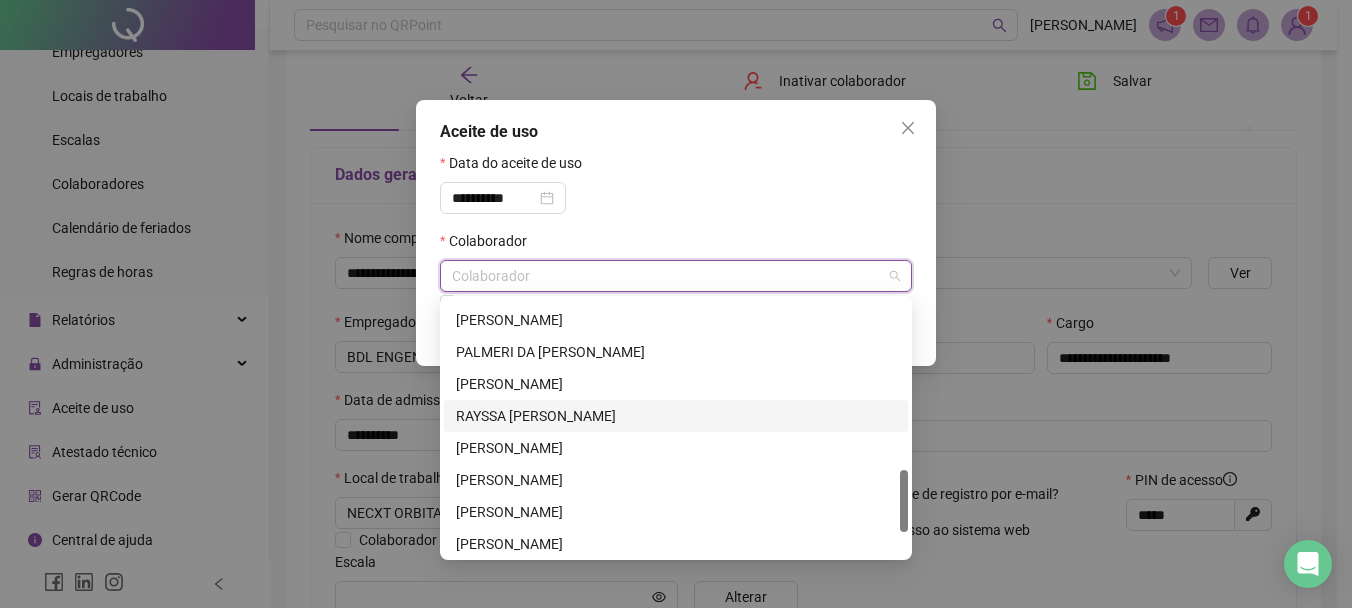 click on "RAYSSA [PERSON_NAME]" at bounding box center (676, 416) 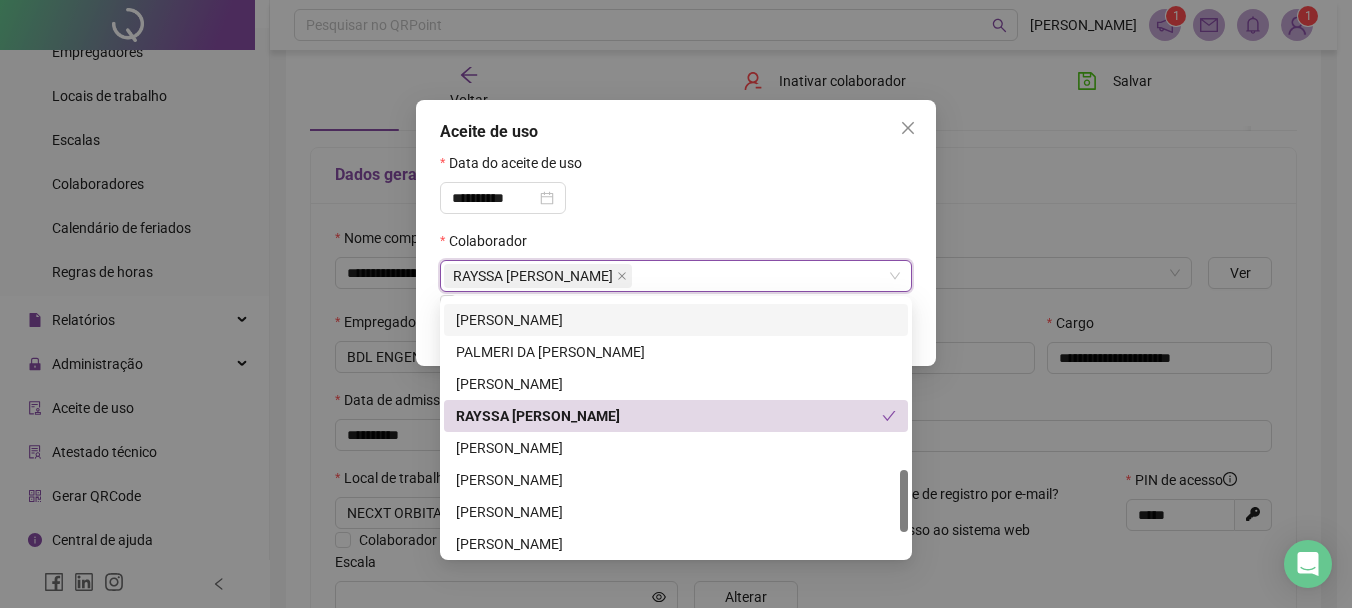 click on "**********" at bounding box center (676, 191) 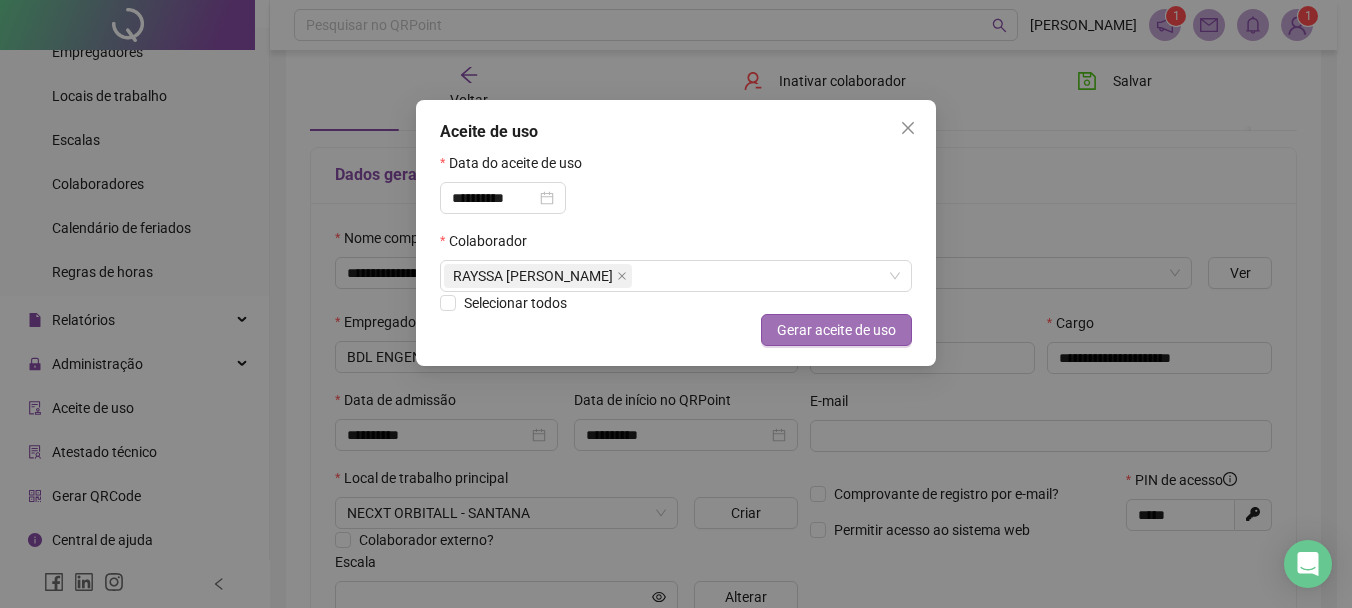 drag, startPoint x: 852, startPoint y: 341, endPoint x: 817, endPoint y: 339, distance: 35.057095 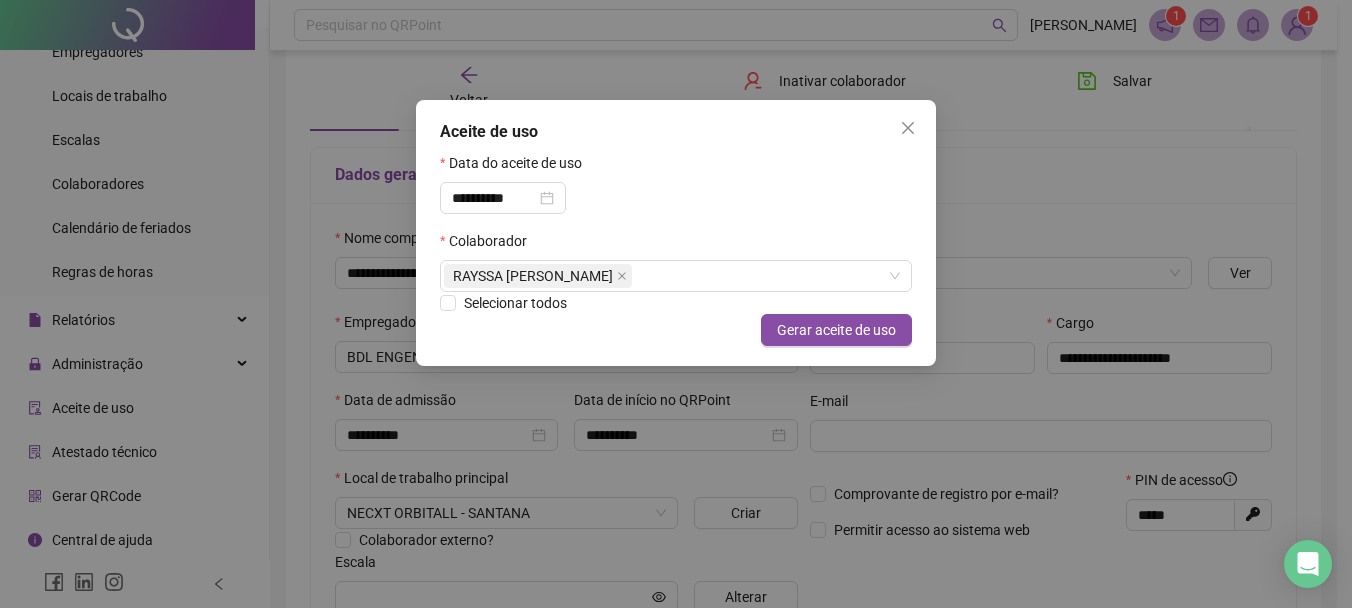 drag, startPoint x: 902, startPoint y: 124, endPoint x: 338, endPoint y: 211, distance: 570.67065 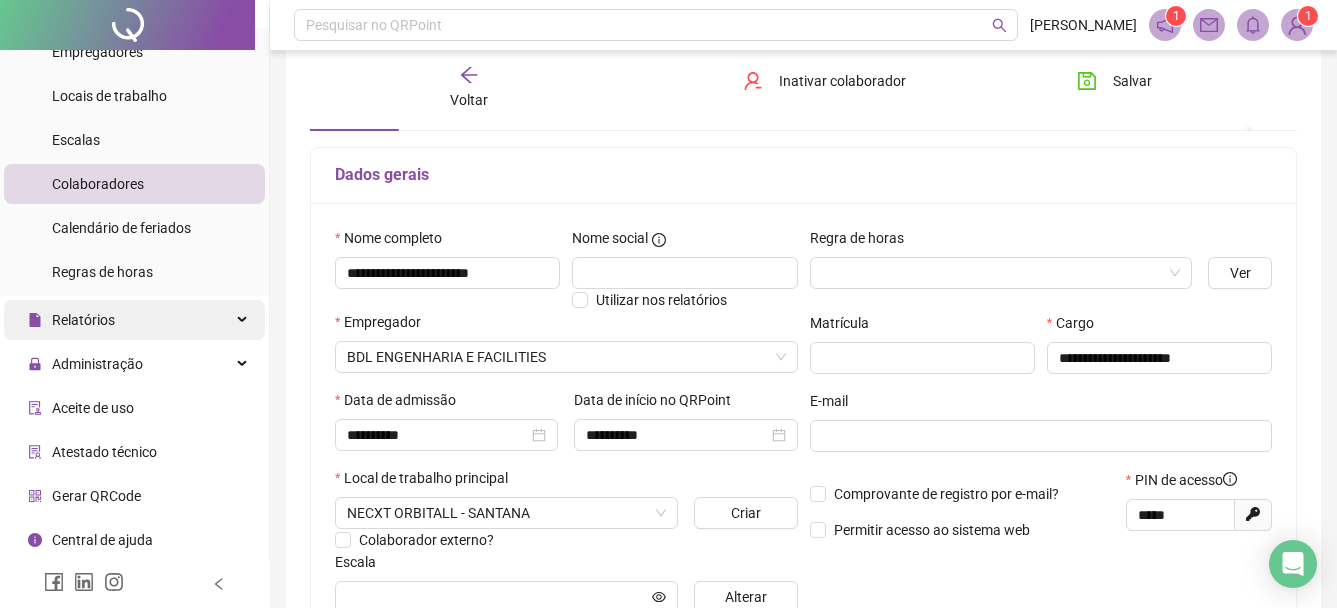 scroll, scrollTop: 0, scrollLeft: 0, axis: both 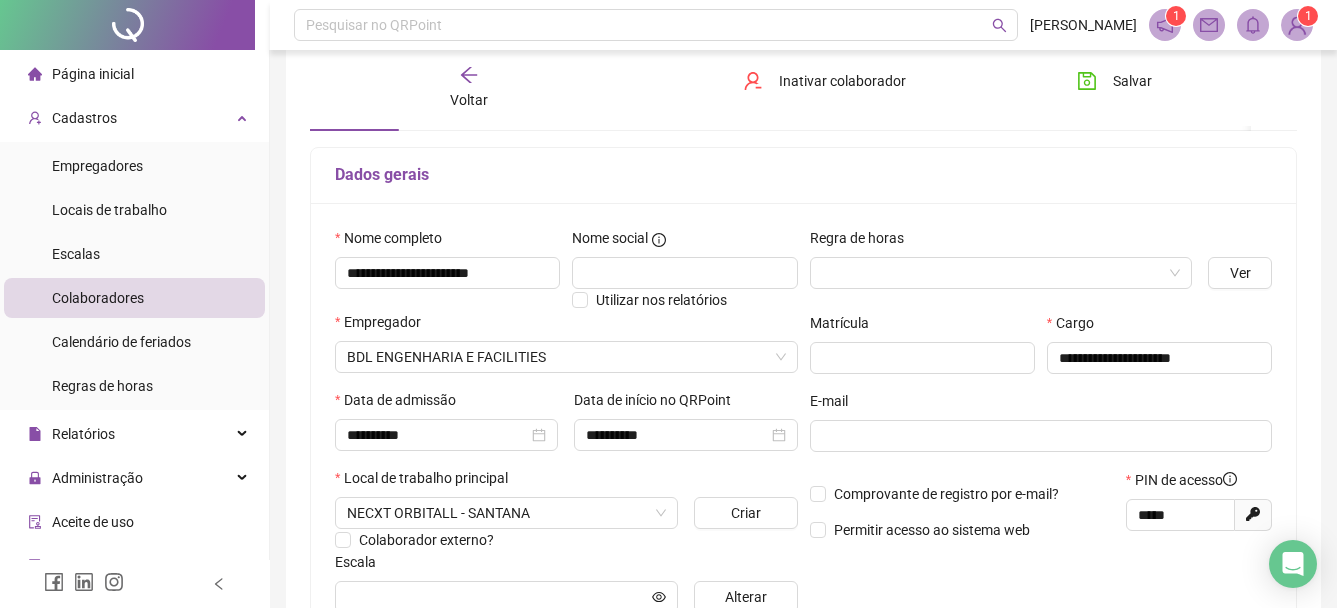 drag, startPoint x: 115, startPoint y: 67, endPoint x: 125, endPoint y: 77, distance: 14.142136 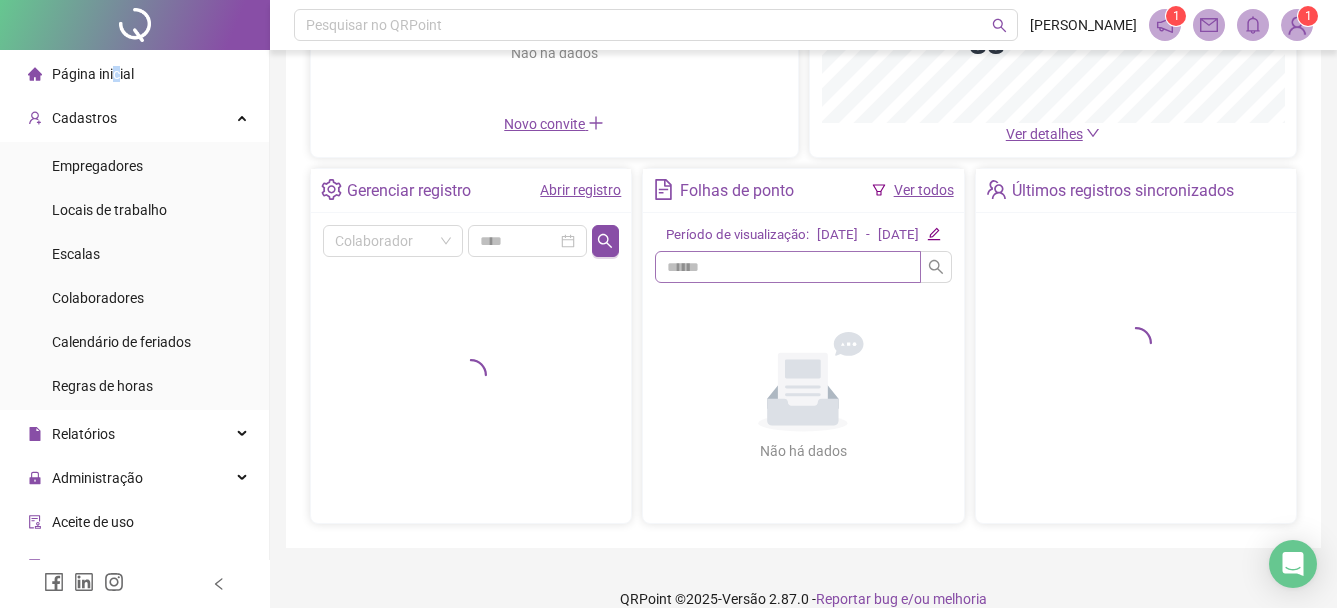 scroll, scrollTop: 367, scrollLeft: 0, axis: vertical 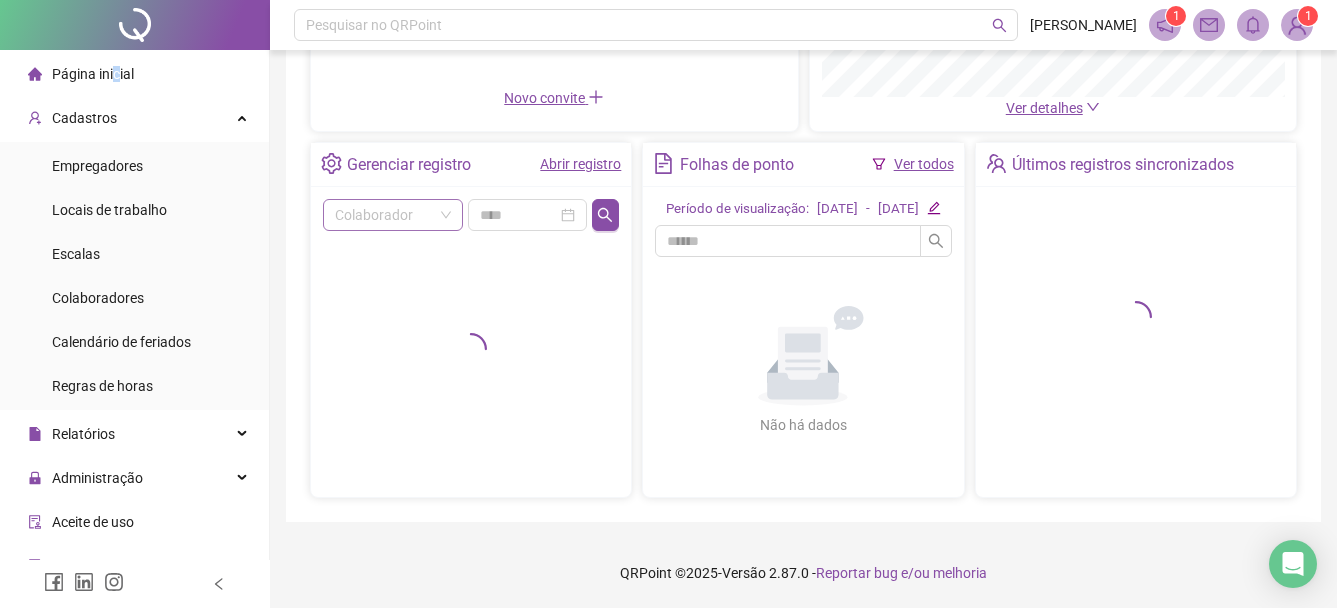 click at bounding box center (387, 215) 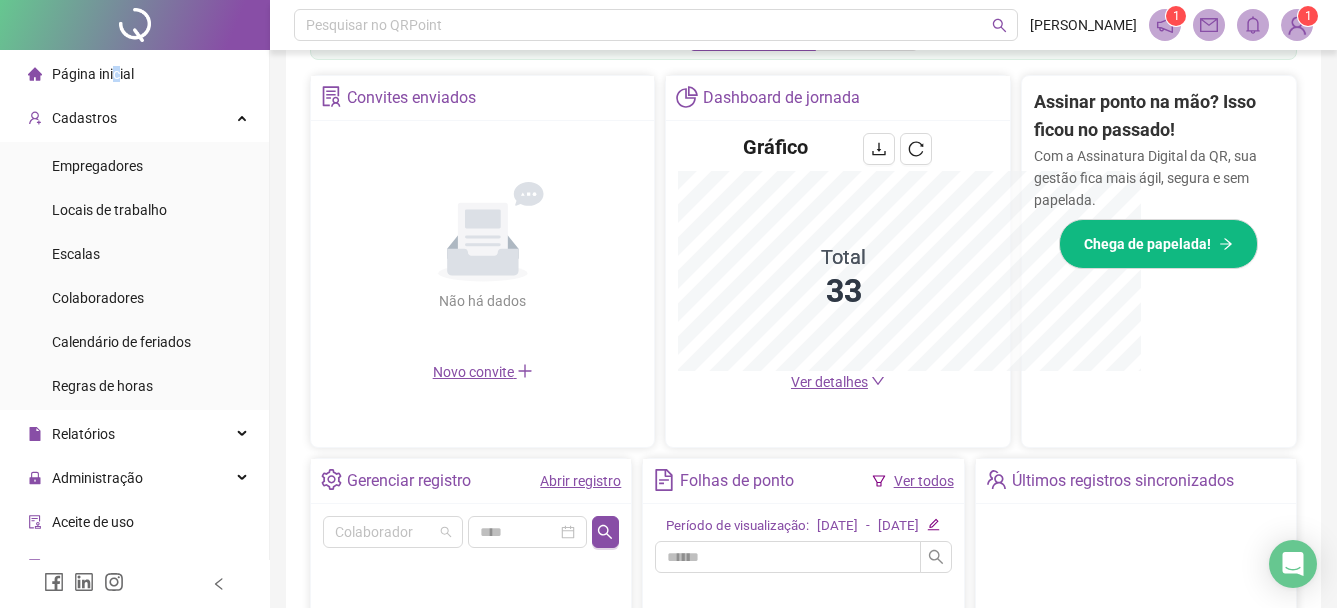 scroll, scrollTop: 662, scrollLeft: 0, axis: vertical 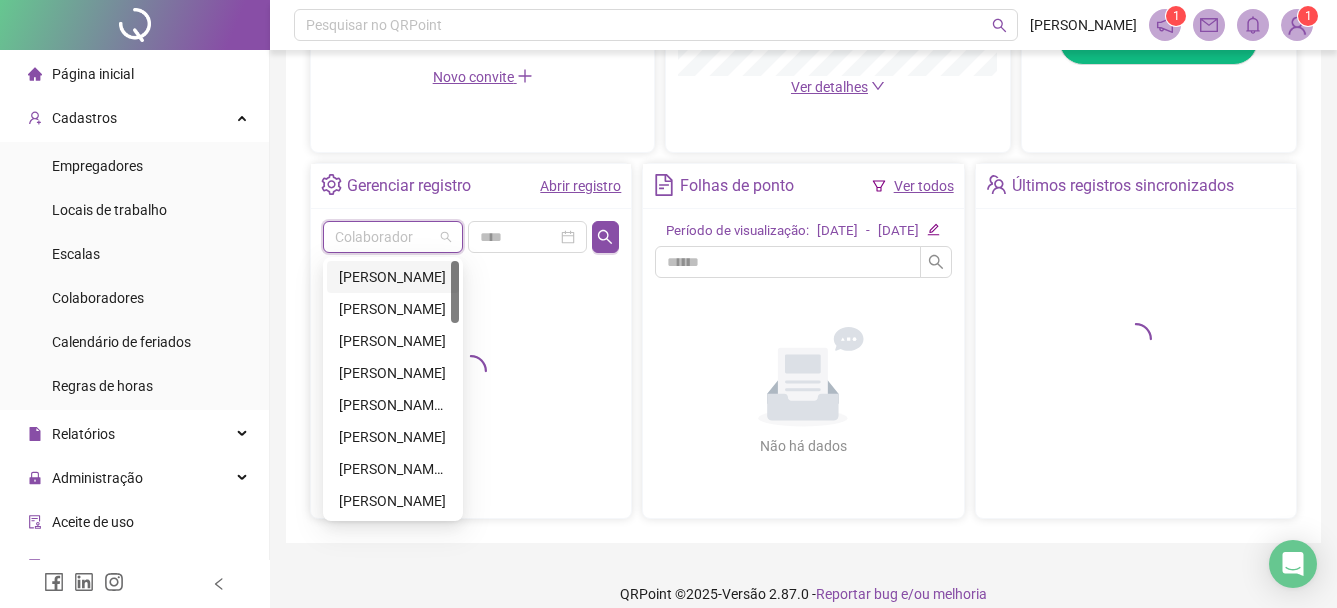click on "[PERSON_NAME]" at bounding box center (393, 277) 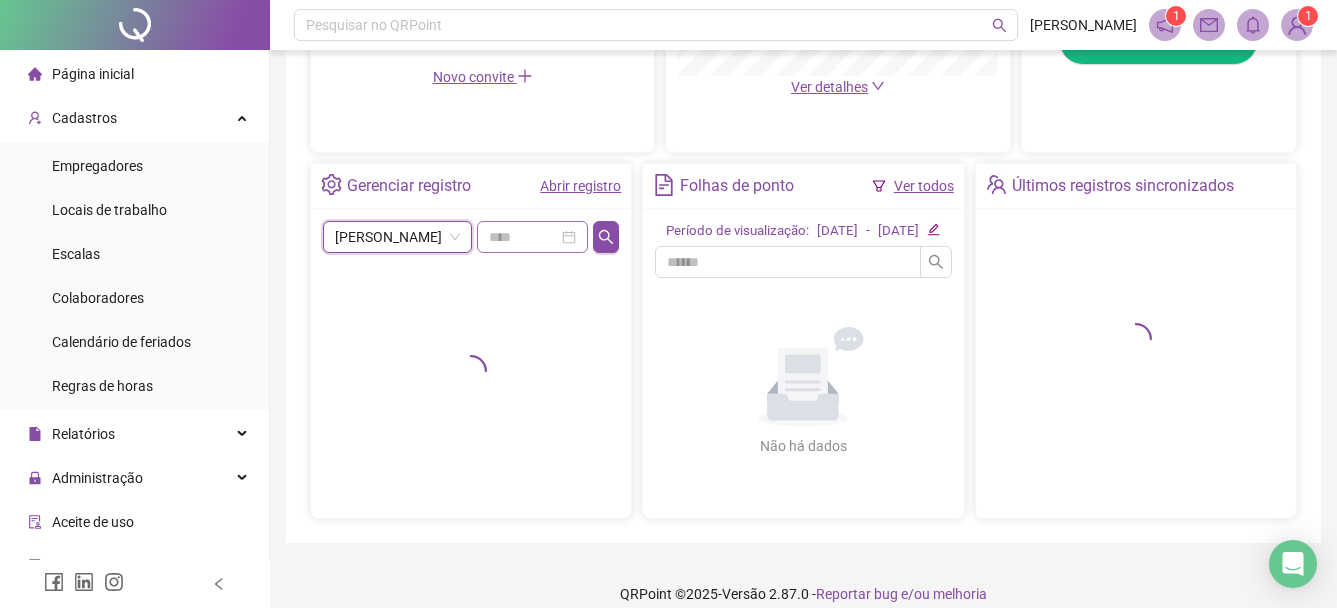 click at bounding box center (532, 237) 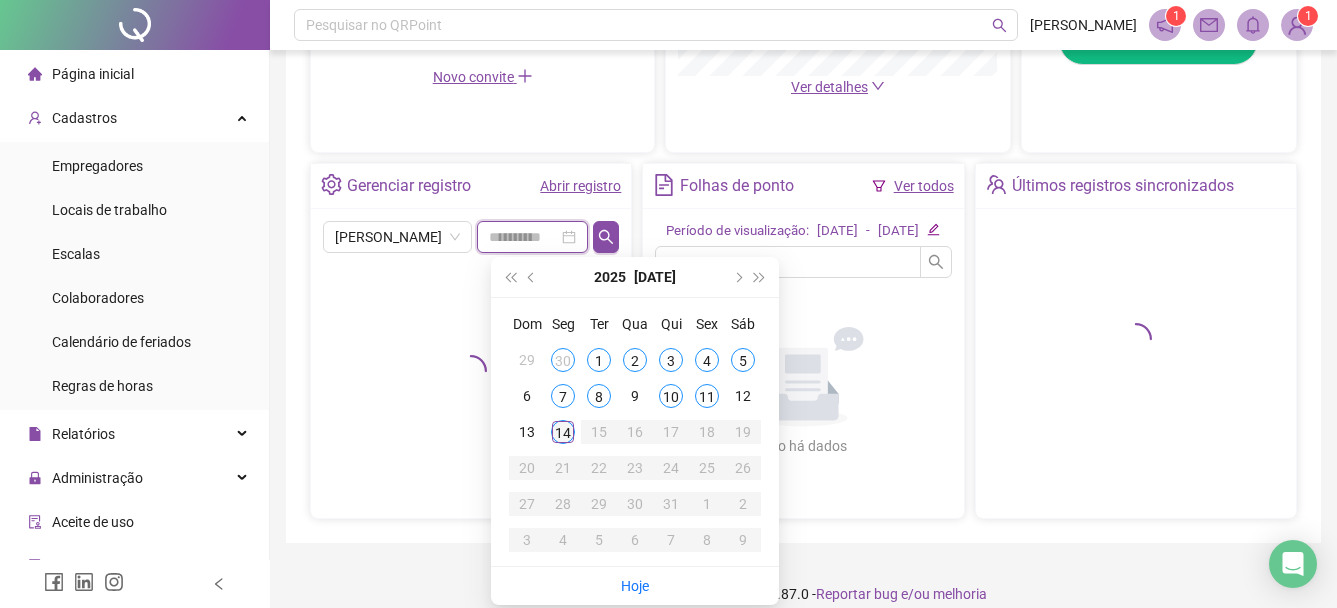 type on "**********" 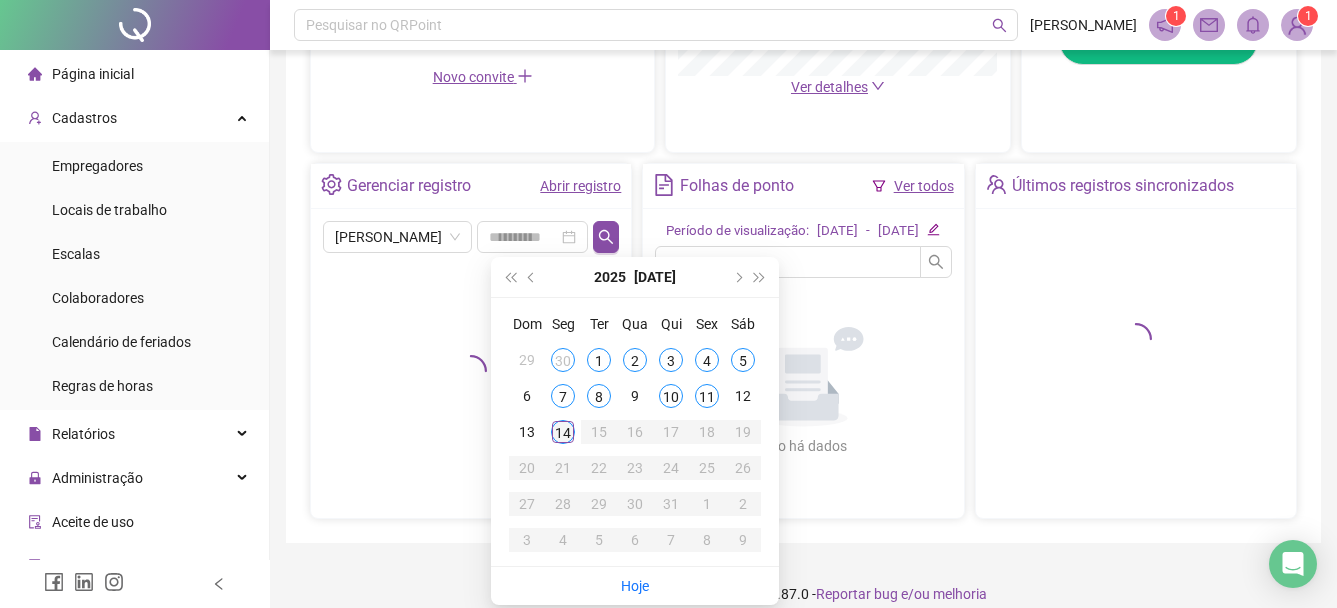click on "14" at bounding box center (563, 432) 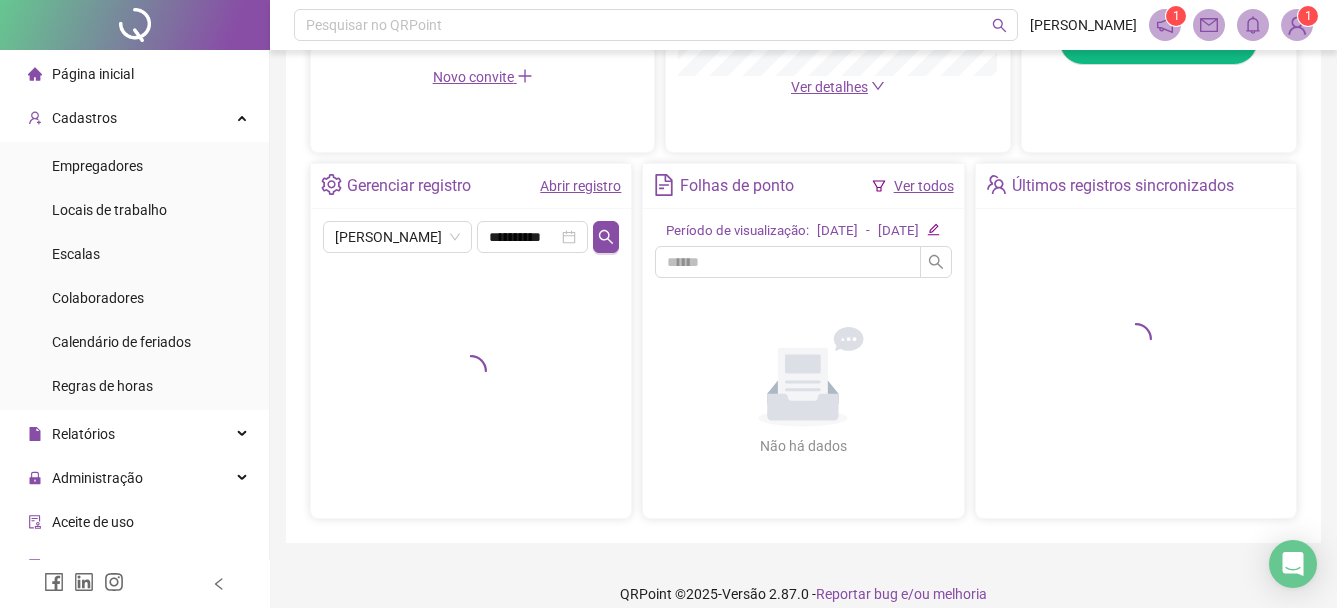 drag, startPoint x: 607, startPoint y: 252, endPoint x: 605, endPoint y: 265, distance: 13.152946 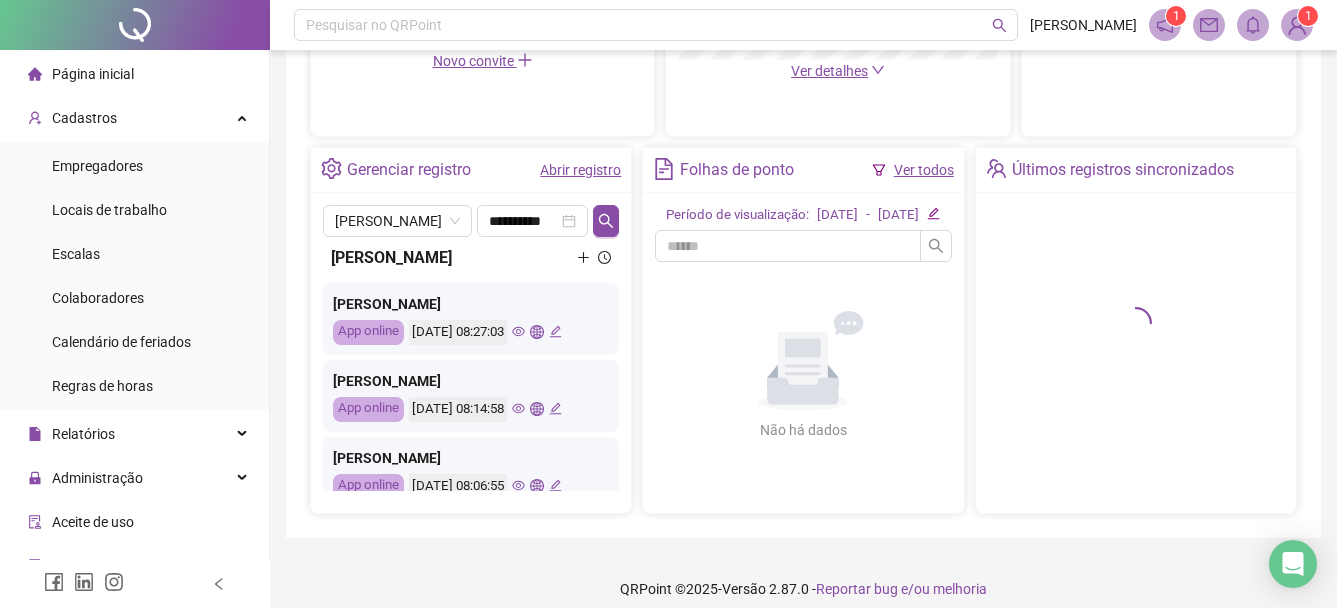 scroll, scrollTop: 604, scrollLeft: 0, axis: vertical 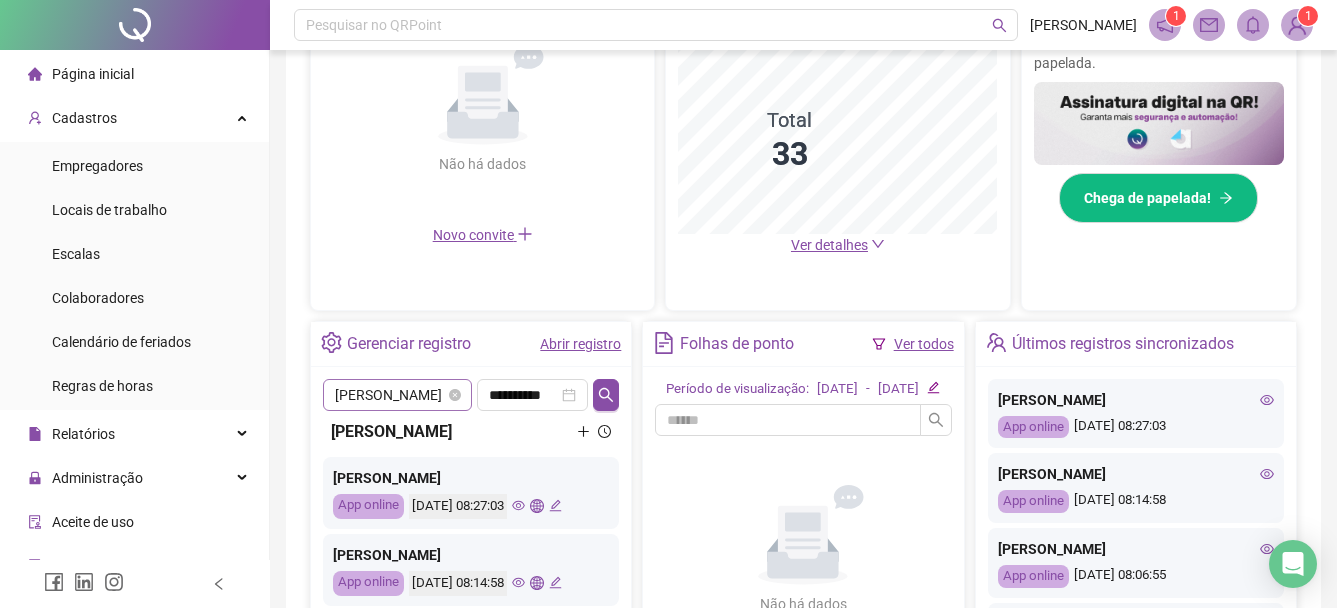 click on "[PERSON_NAME]" at bounding box center [397, 395] 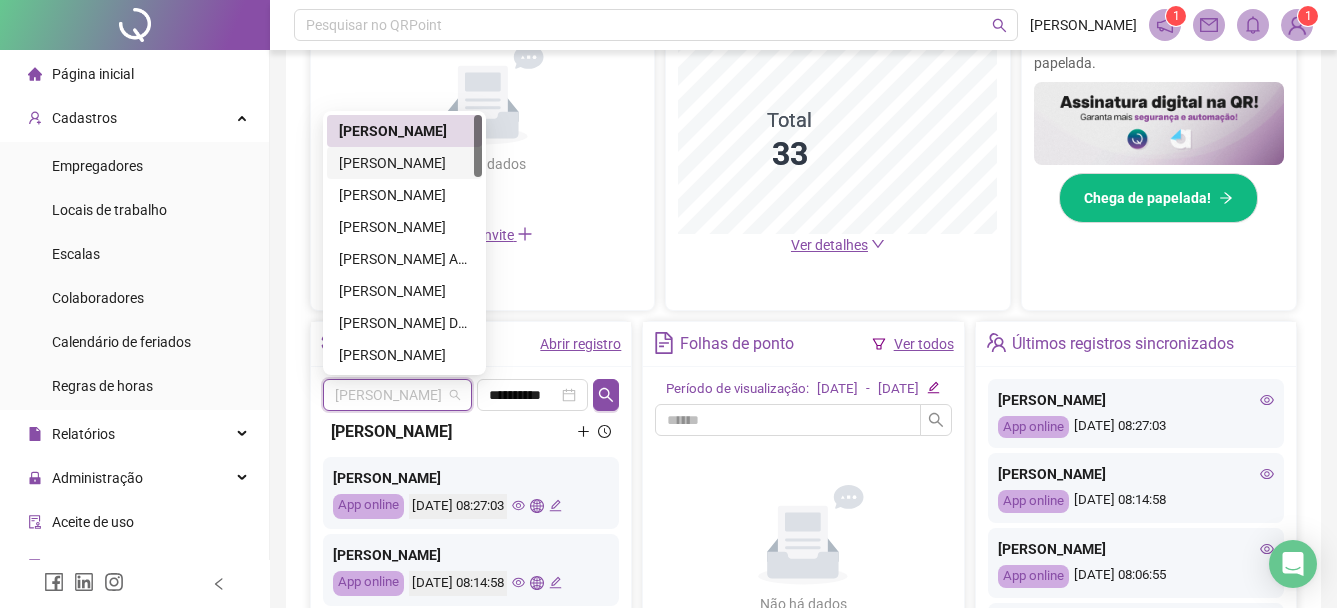 drag, startPoint x: 80, startPoint y: 75, endPoint x: 262, endPoint y: 467, distance: 432.18976 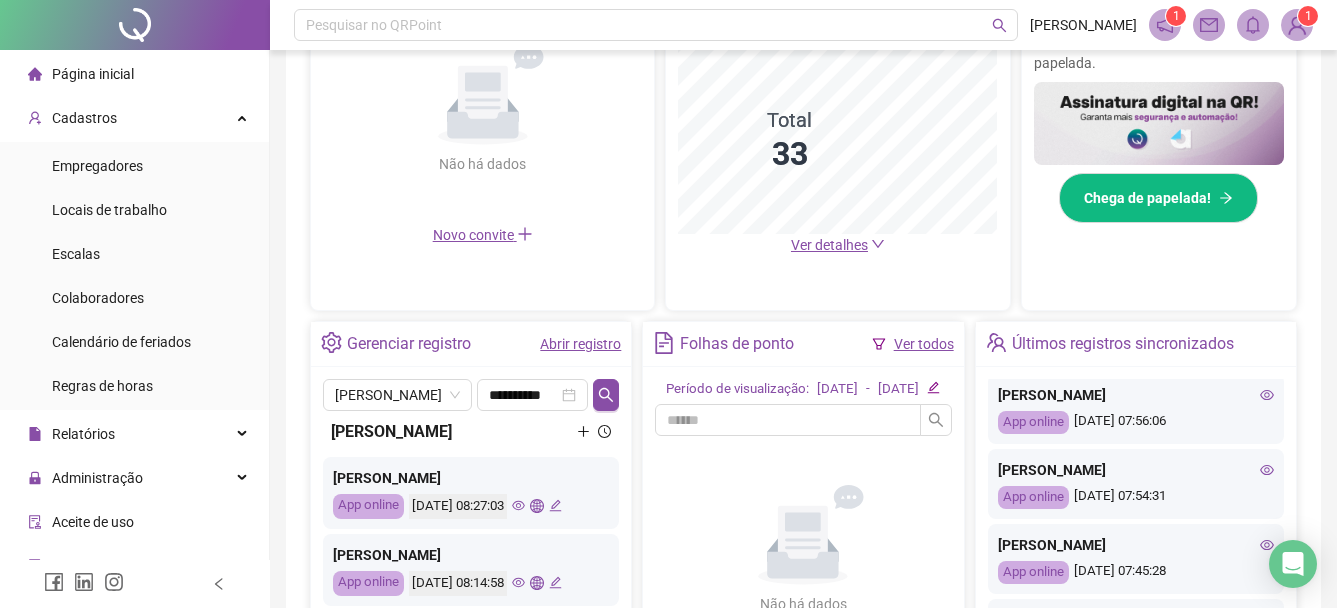 scroll, scrollTop: 800, scrollLeft: 0, axis: vertical 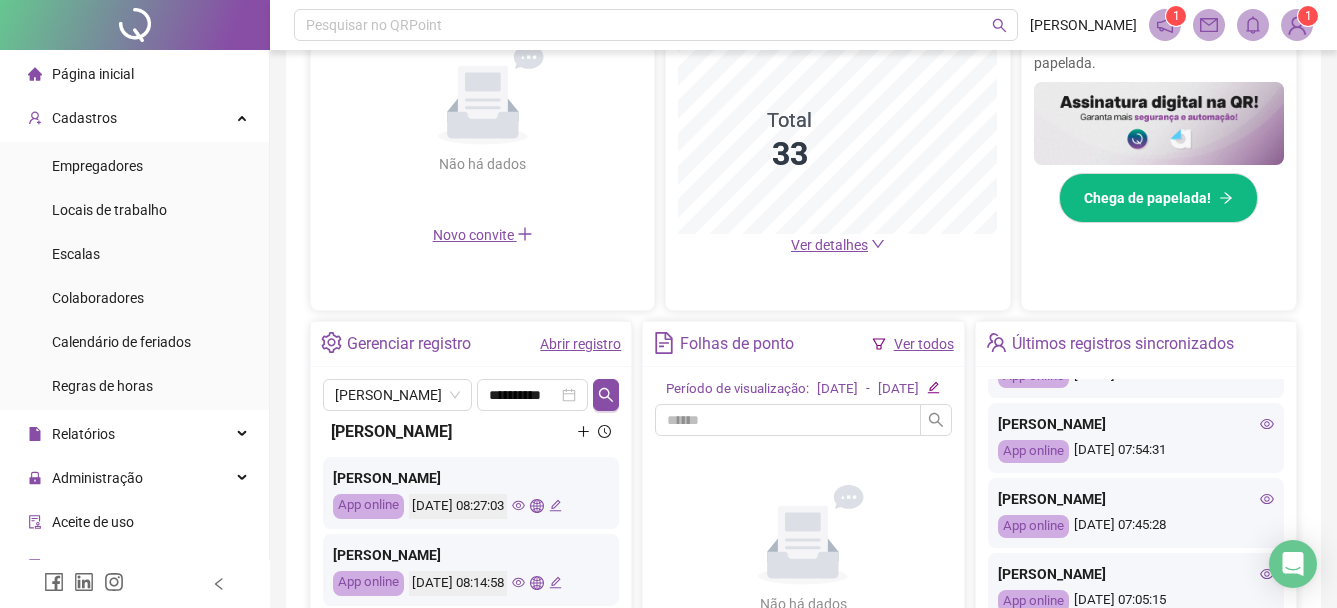 click 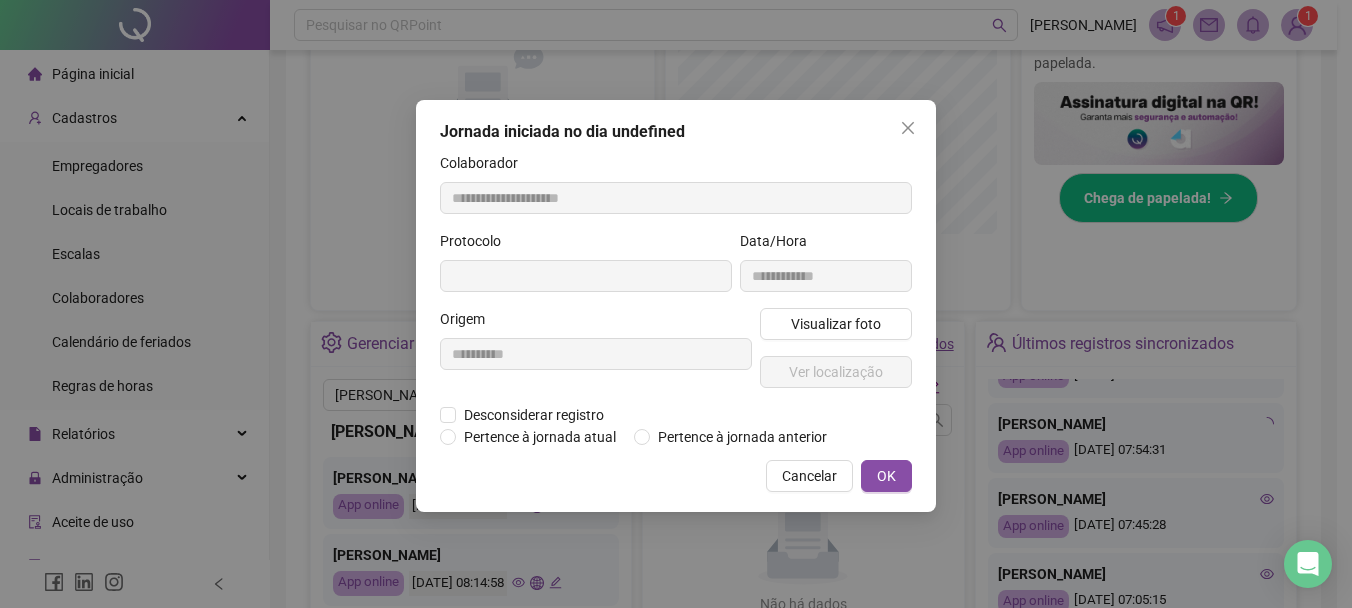 type on "**********" 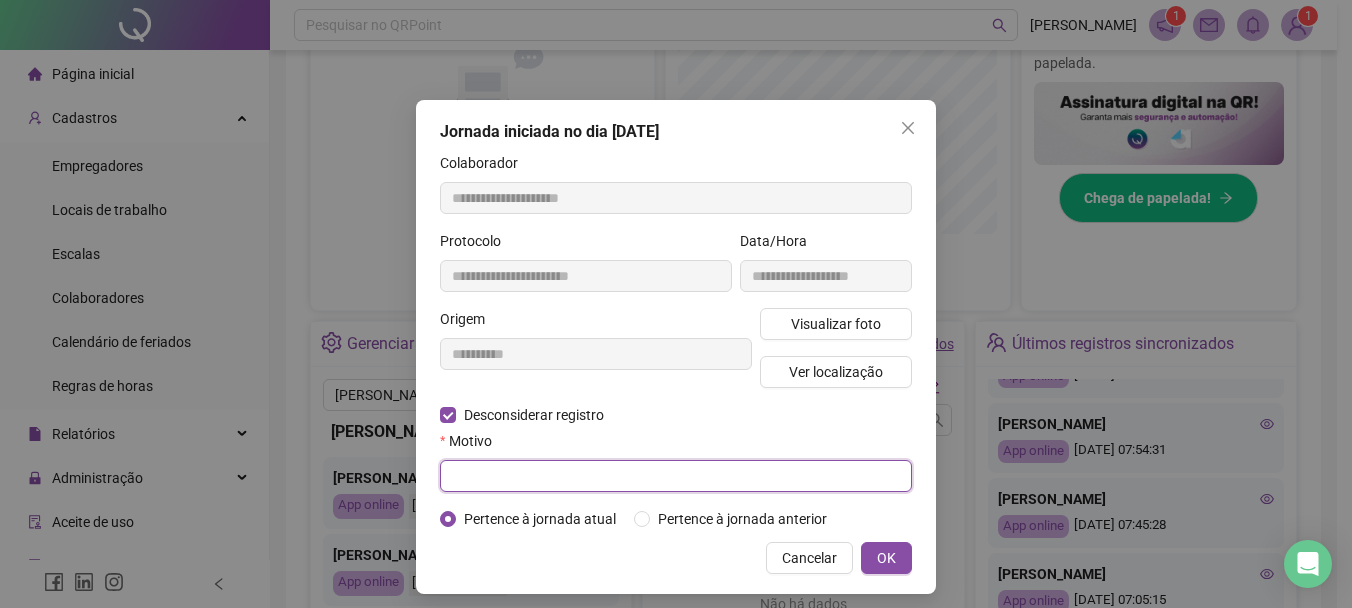 click at bounding box center [676, 476] 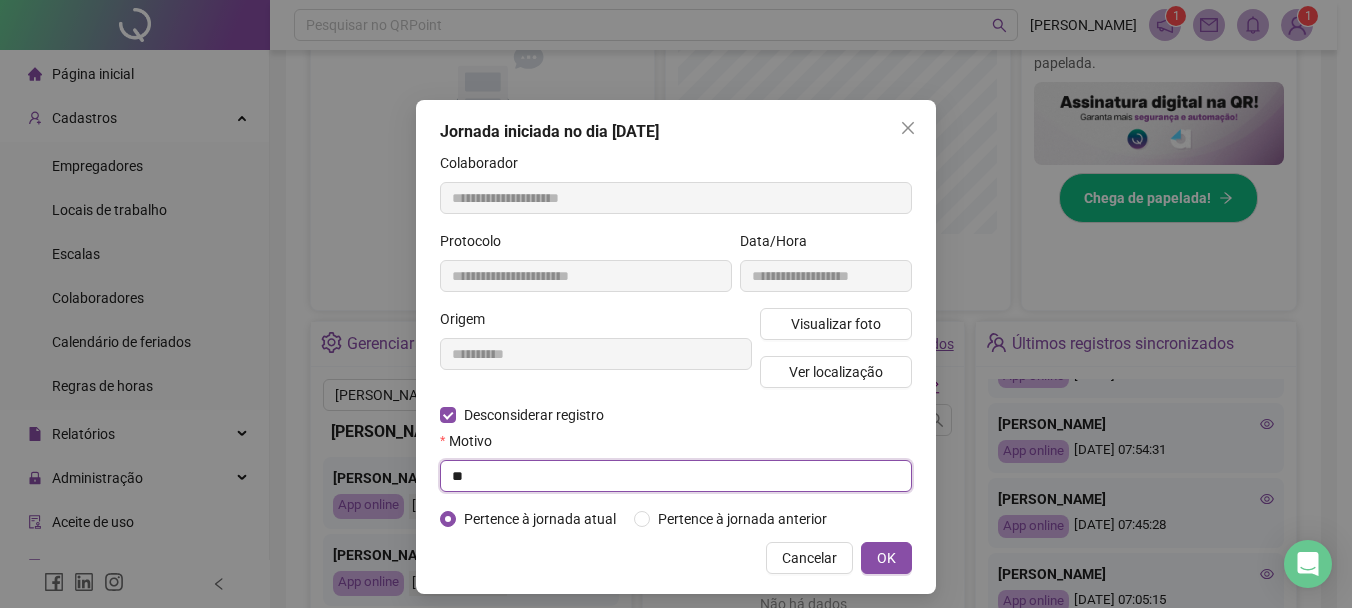 type on "*" 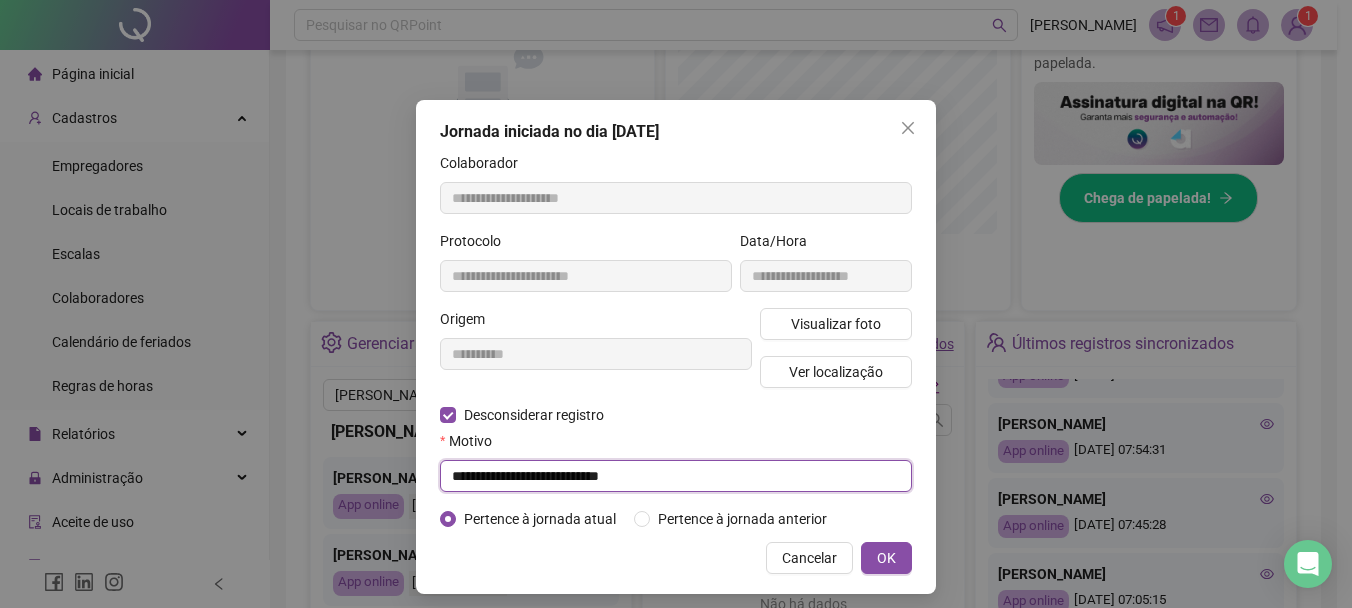 drag, startPoint x: 451, startPoint y: 475, endPoint x: 405, endPoint y: 484, distance: 46.872166 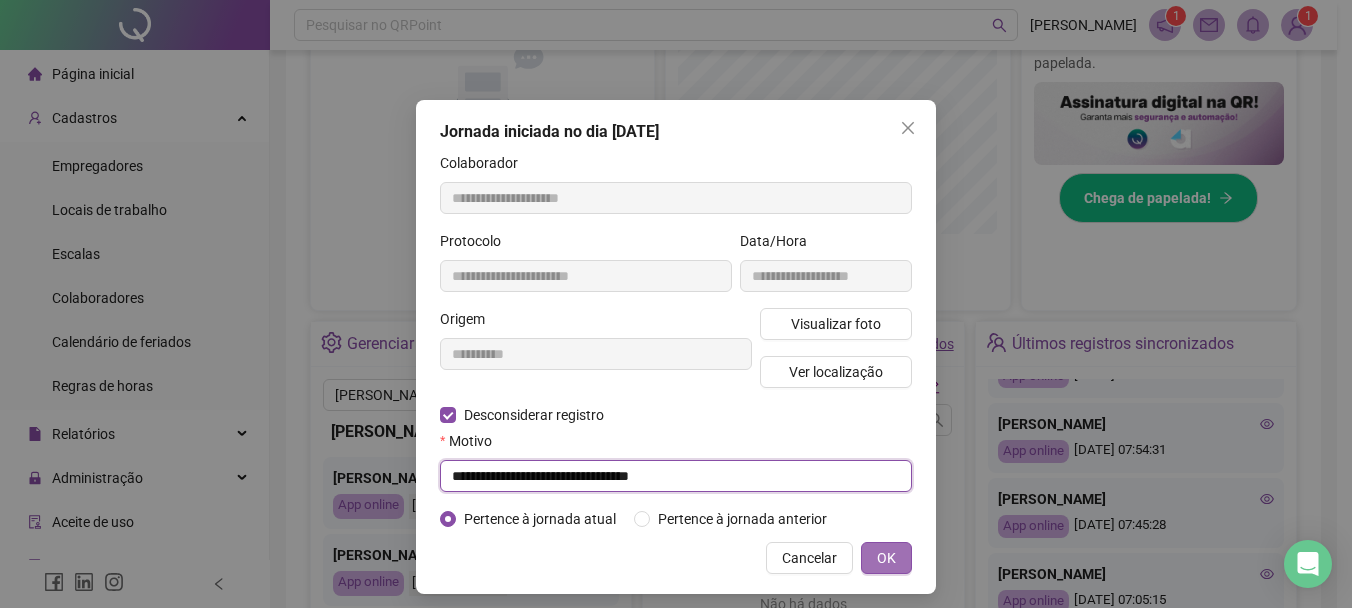 type on "**********" 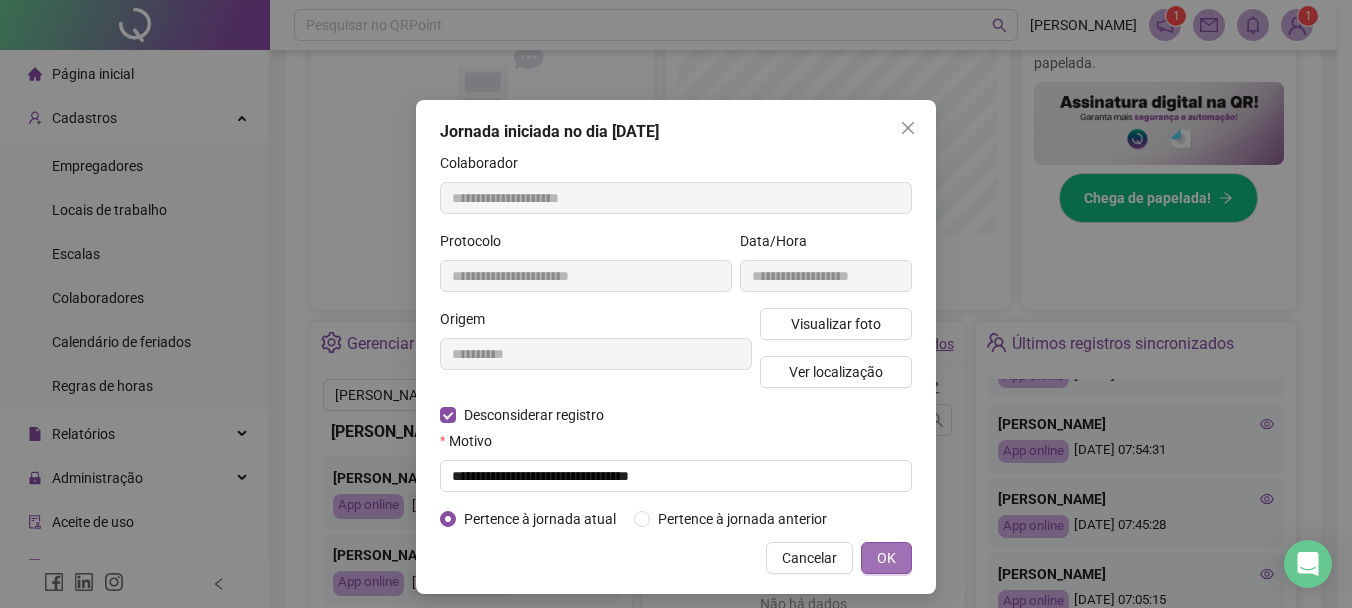 drag, startPoint x: 875, startPoint y: 549, endPoint x: 803, endPoint y: 537, distance: 72.99315 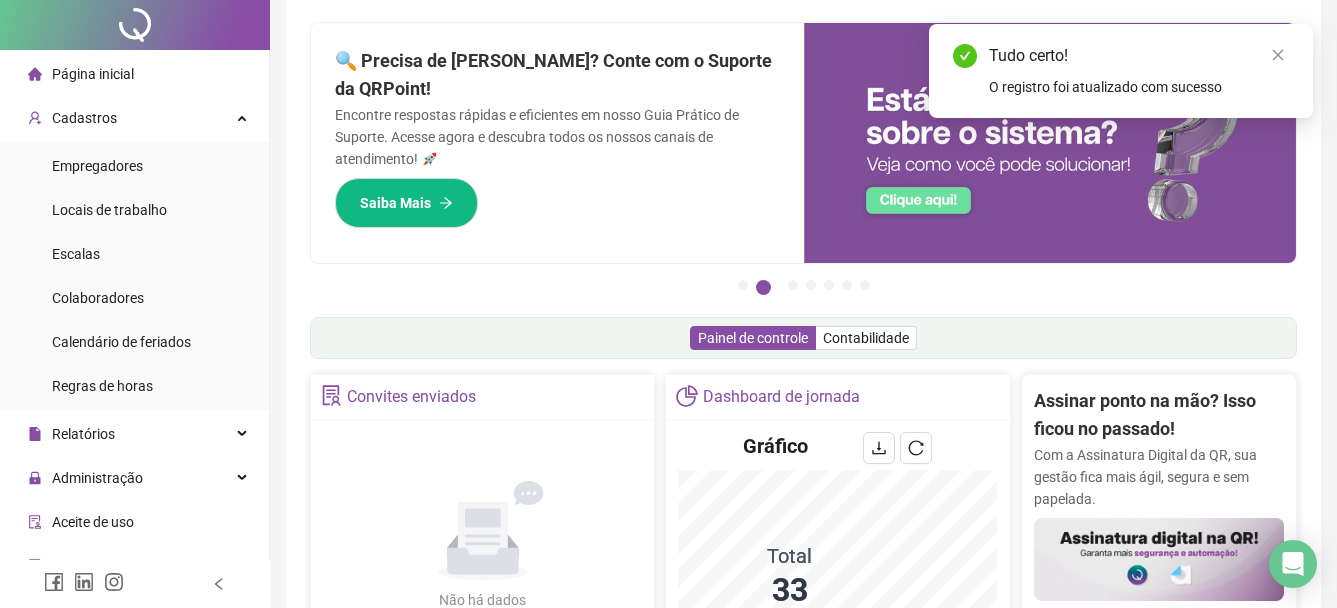 scroll, scrollTop: 0, scrollLeft: 0, axis: both 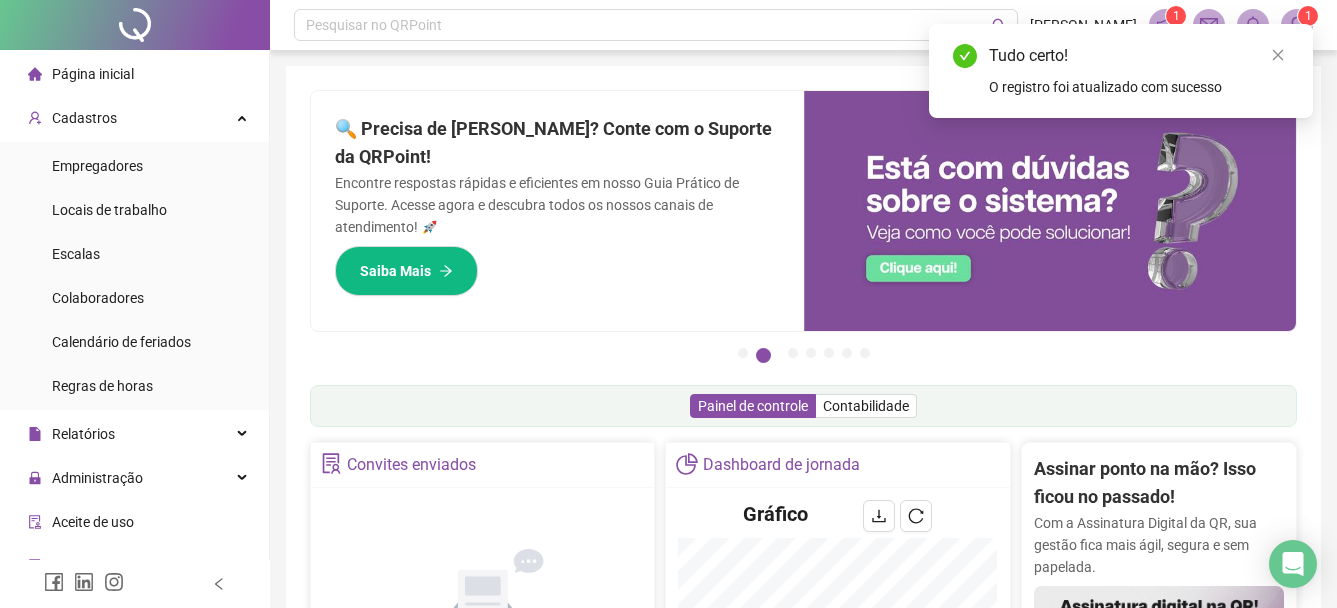 click on "Página inicial" at bounding box center [93, 74] 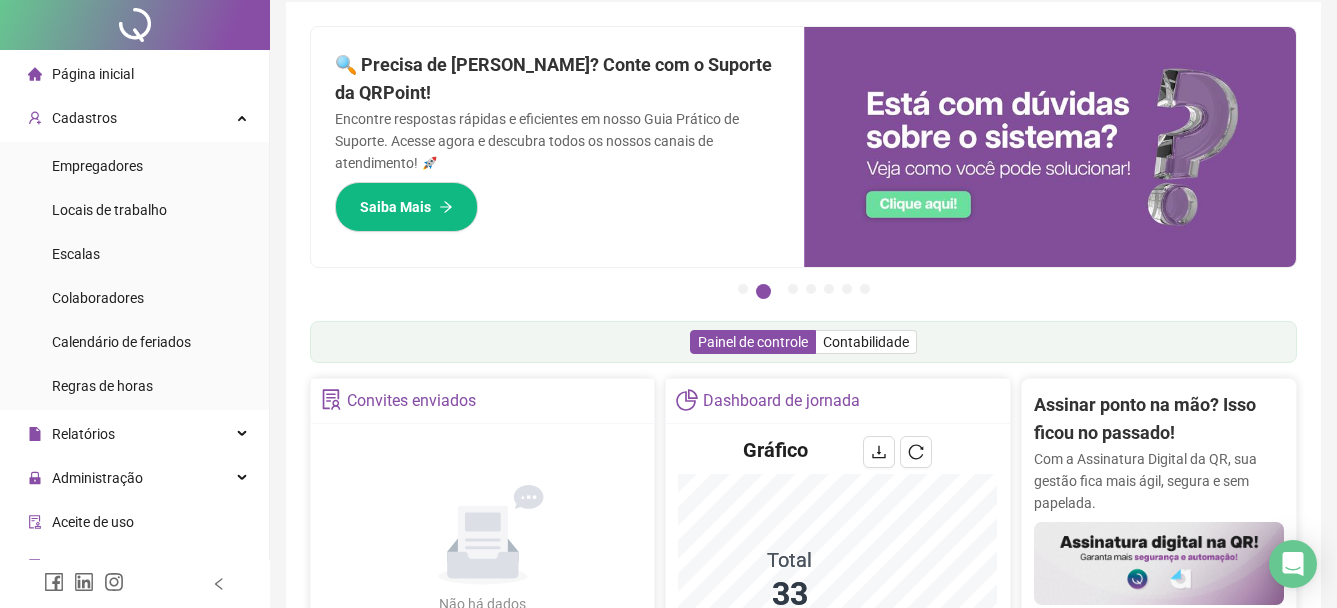 scroll, scrollTop: 0, scrollLeft: 0, axis: both 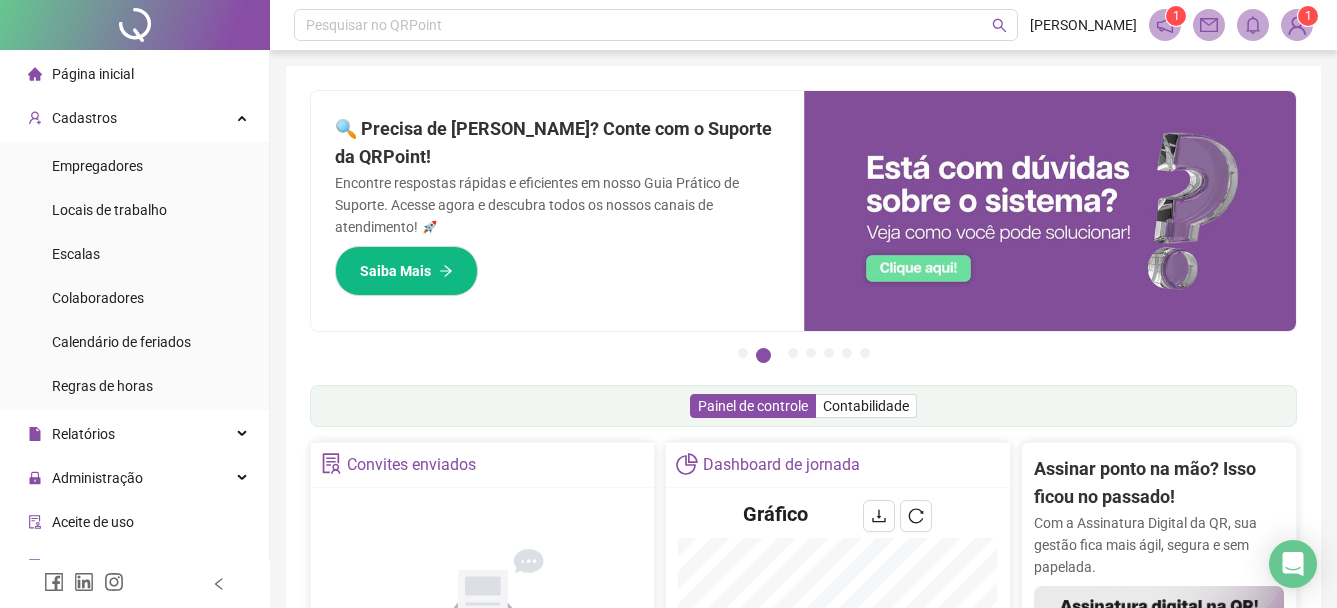 click on "Página inicial" at bounding box center (93, 74) 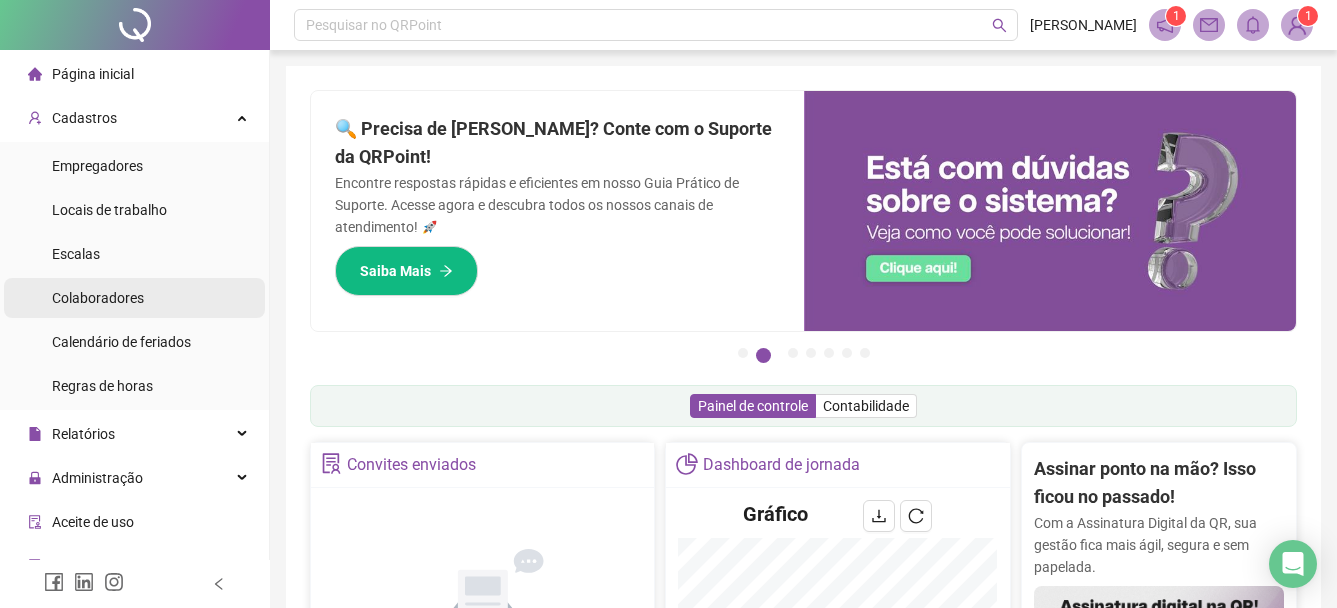 click on "Colaboradores" at bounding box center (98, 298) 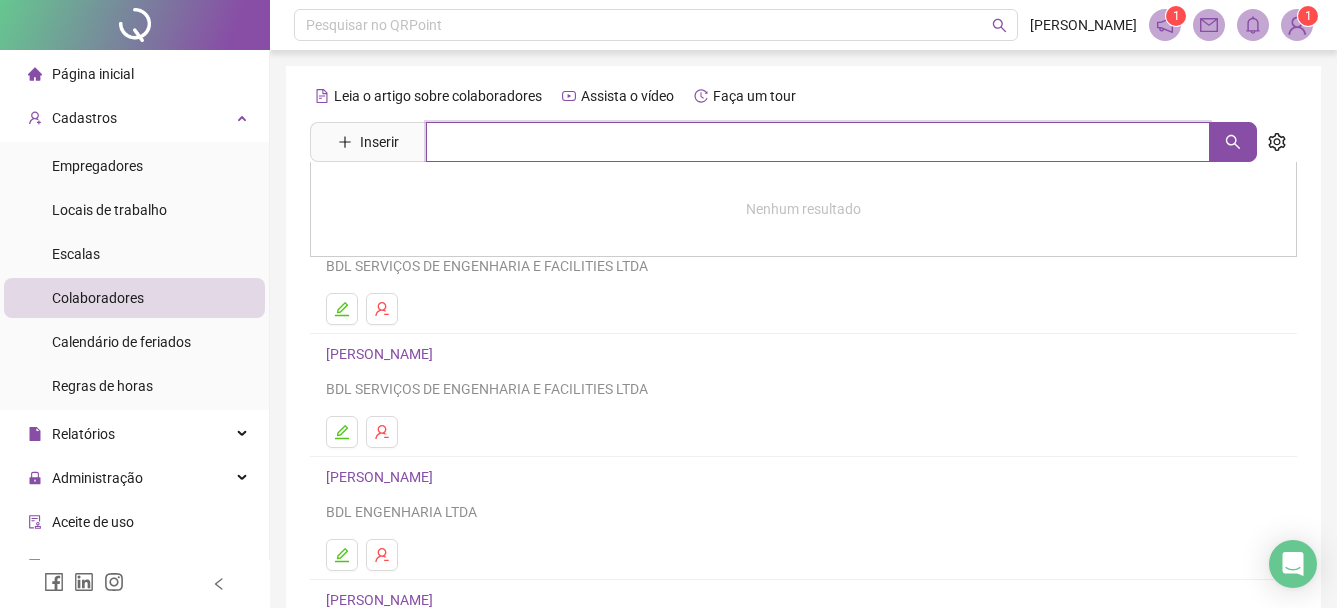 click at bounding box center (818, 142) 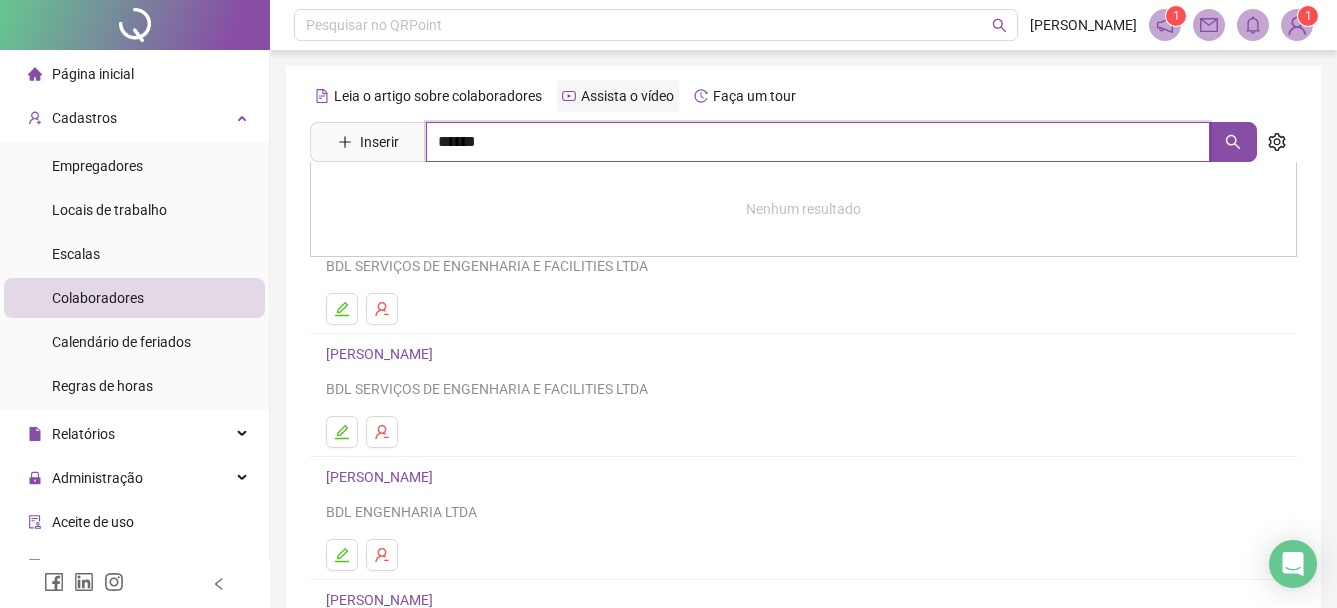 type on "******" 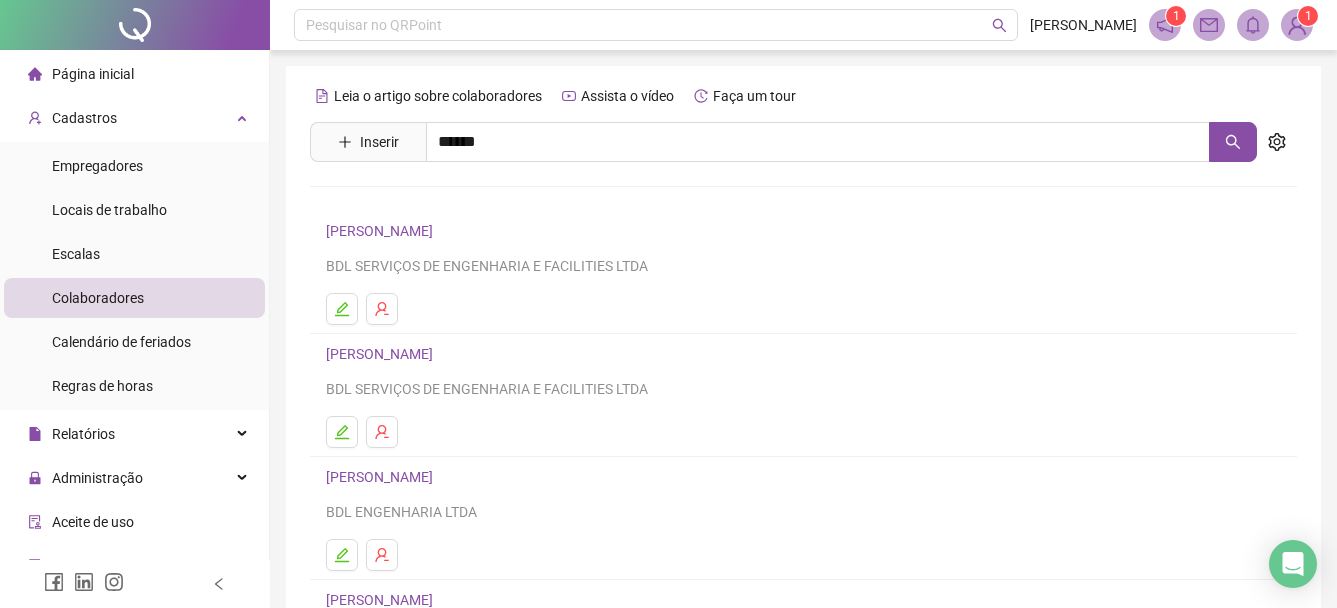 click on "[PERSON_NAME]" at bounding box center [803, 201] 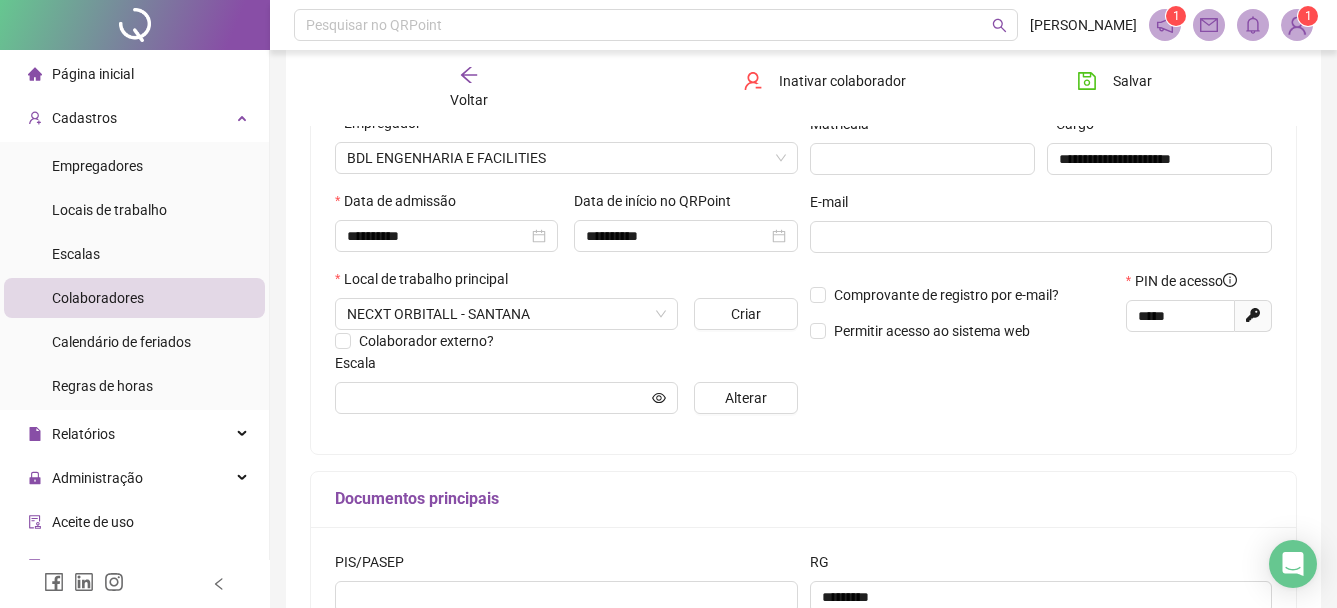 scroll, scrollTop: 300, scrollLeft: 0, axis: vertical 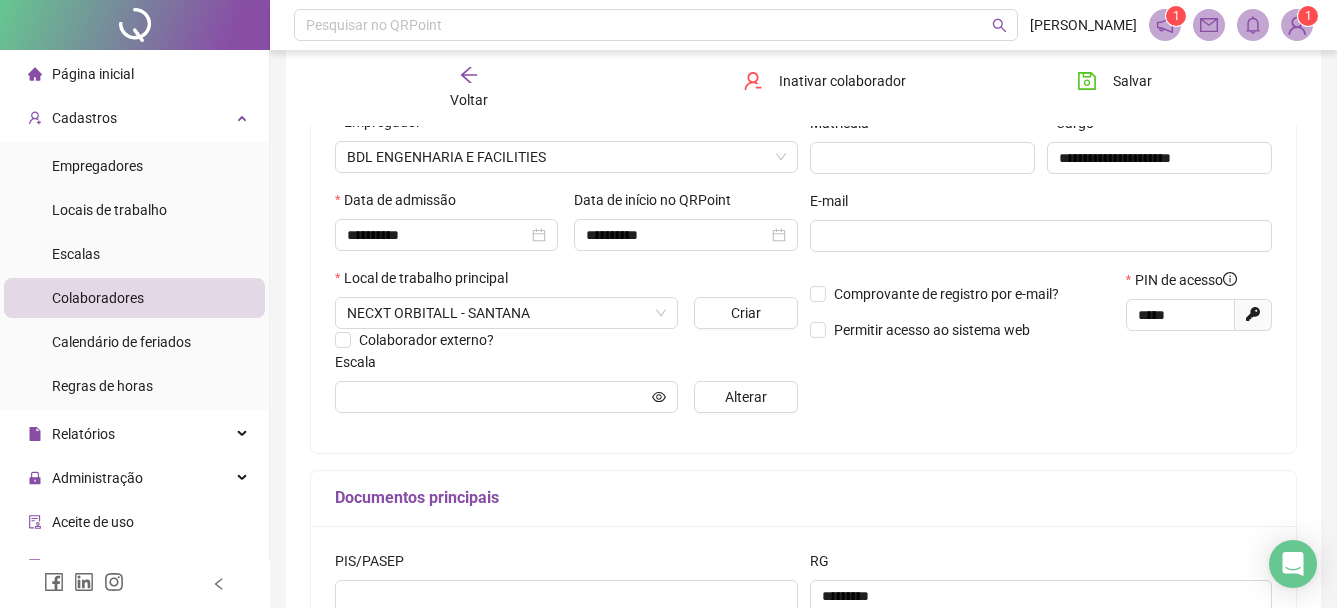 click on "Página inicial" at bounding box center (81, 74) 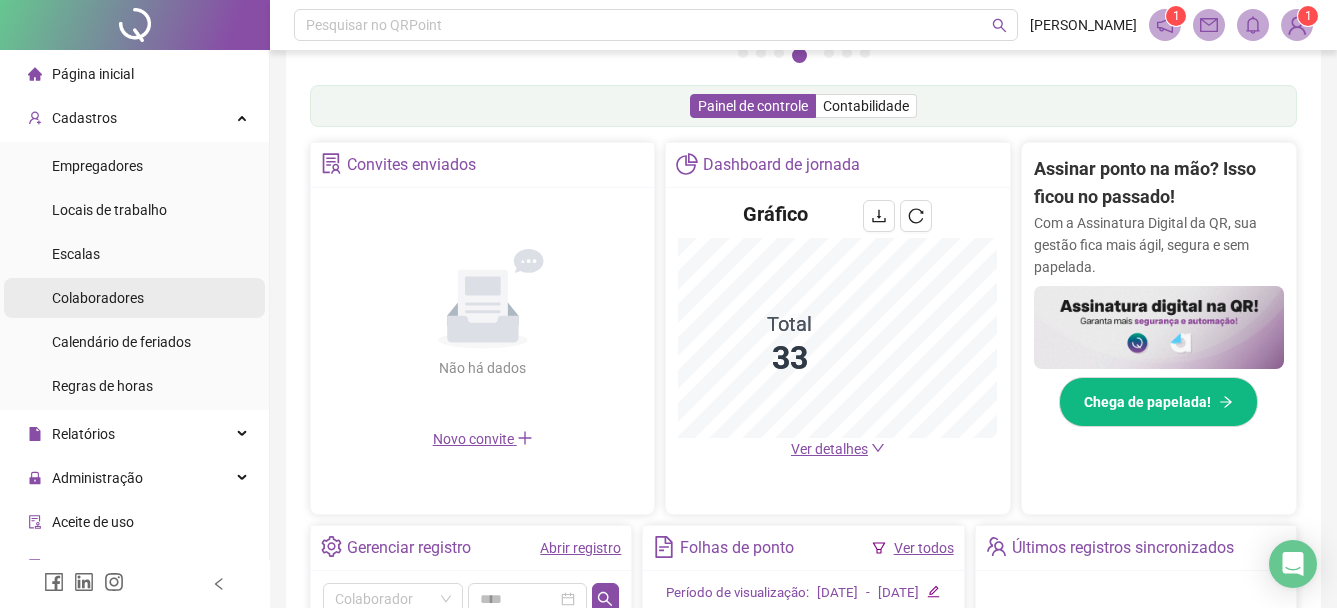 click on "Colaboradores" at bounding box center [98, 298] 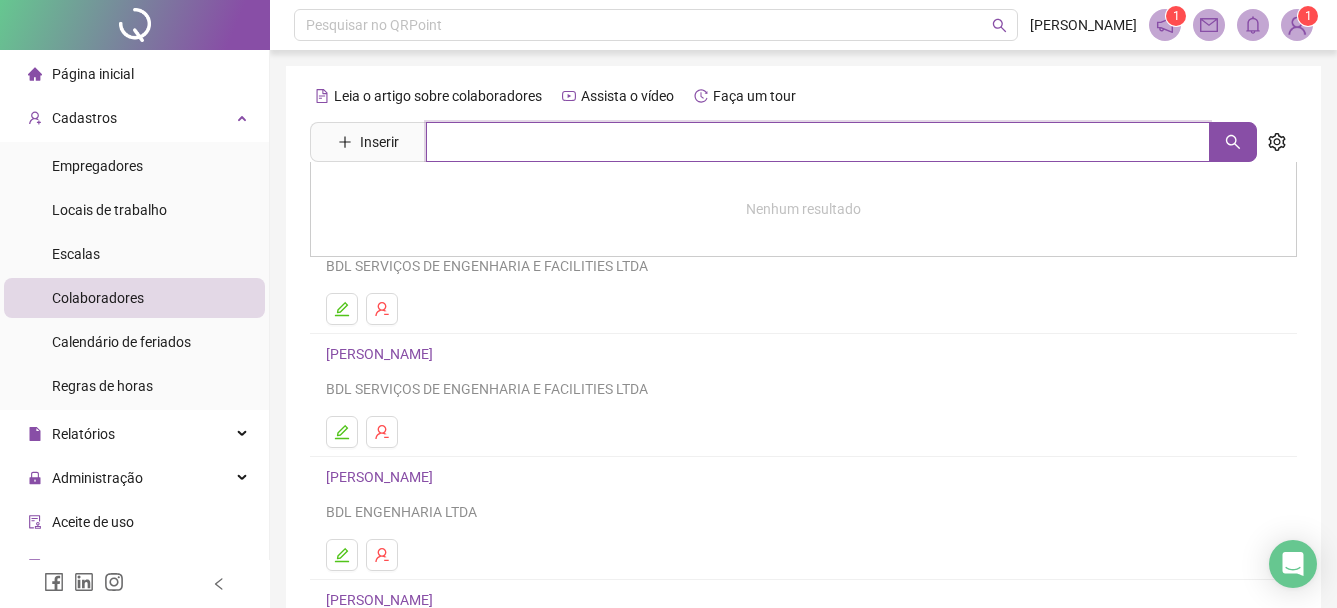 click at bounding box center [818, 142] 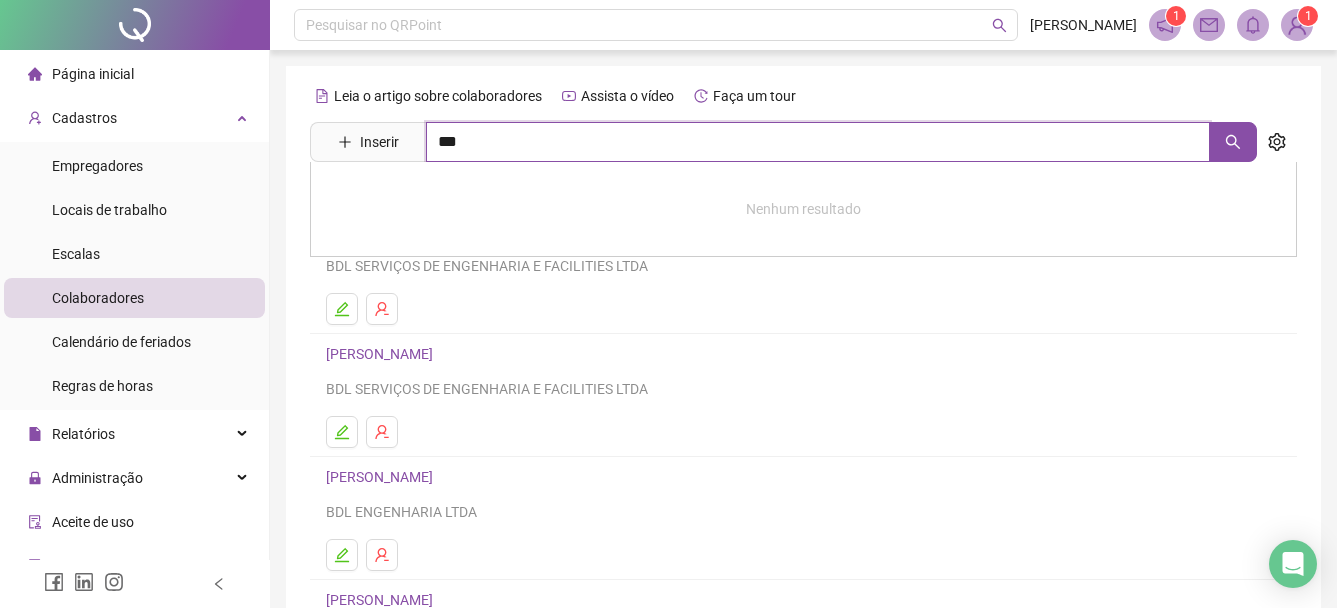 type on "***" 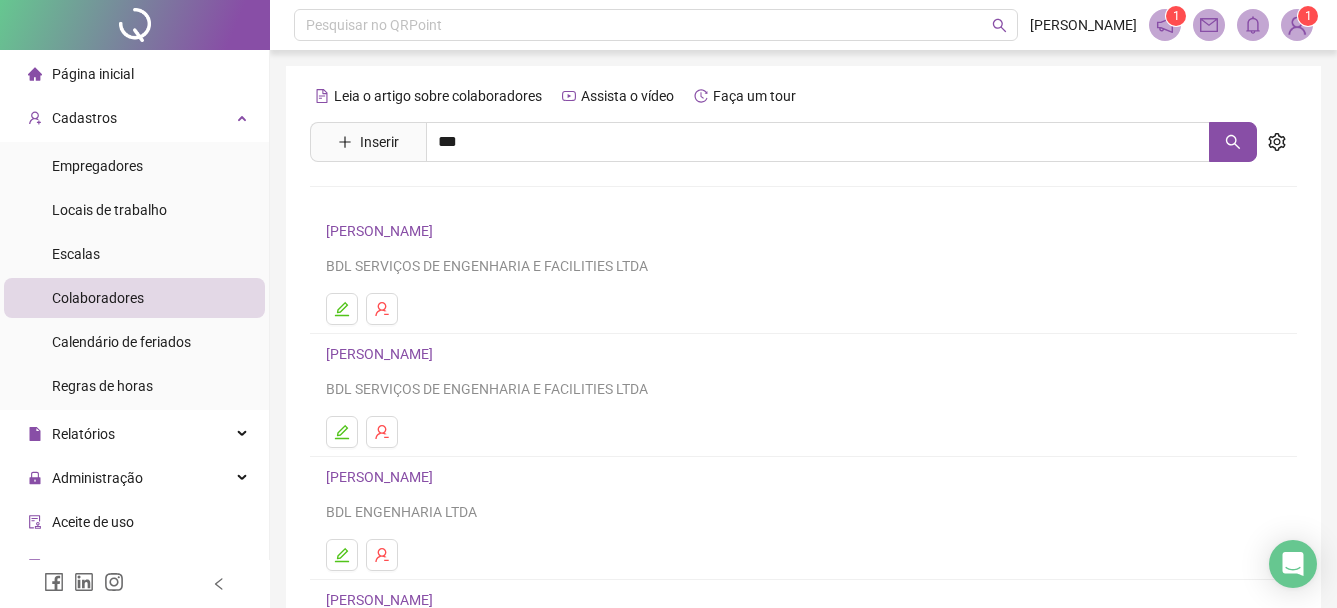 click on "[PERSON_NAME]" at bounding box center (400, 201) 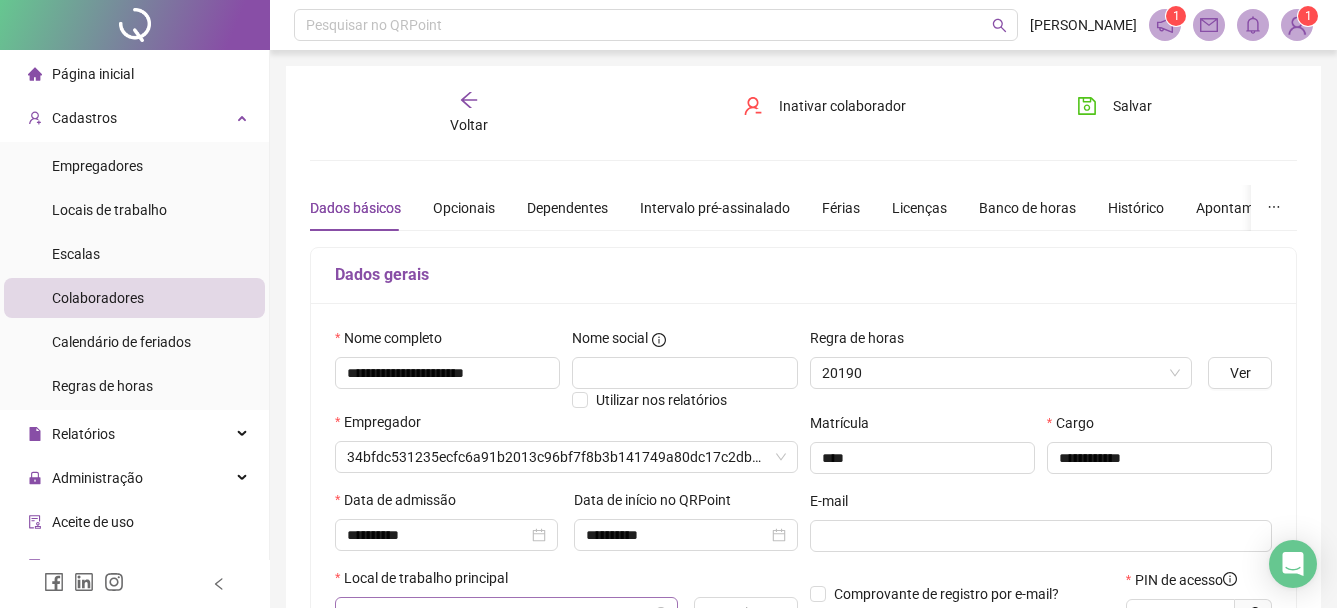 type on "**********" 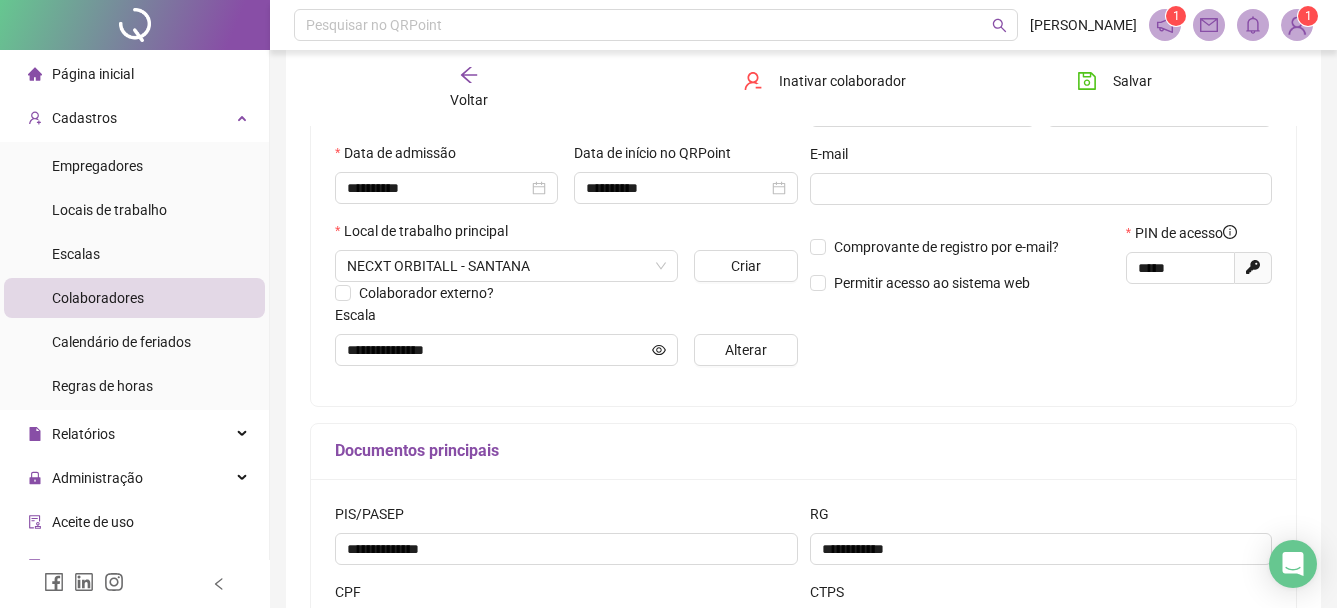 scroll, scrollTop: 400, scrollLeft: 0, axis: vertical 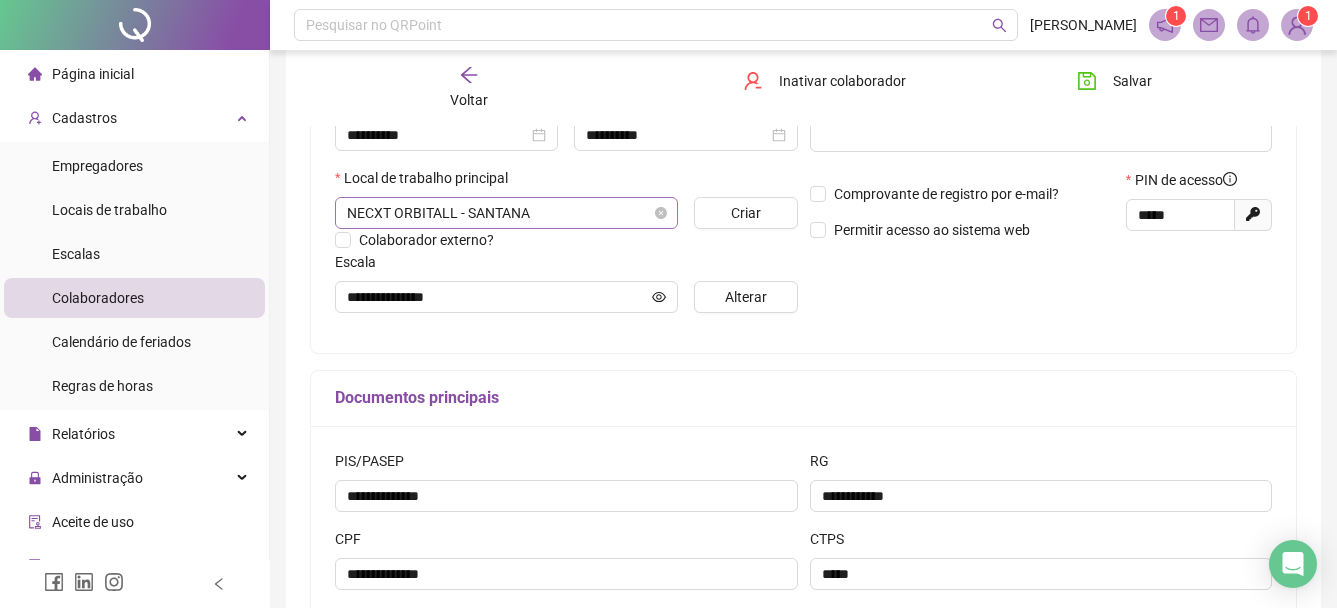 click on "NECXT ORBITALL - SANTANA" at bounding box center [506, 213] 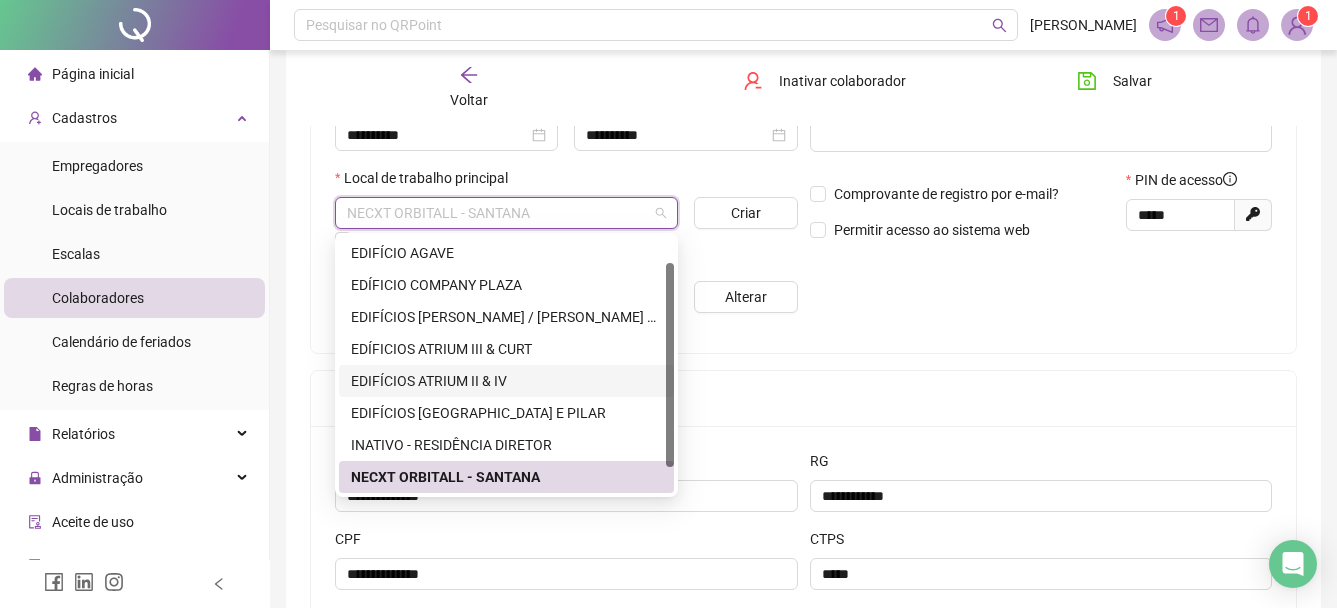 scroll, scrollTop: 64, scrollLeft: 0, axis: vertical 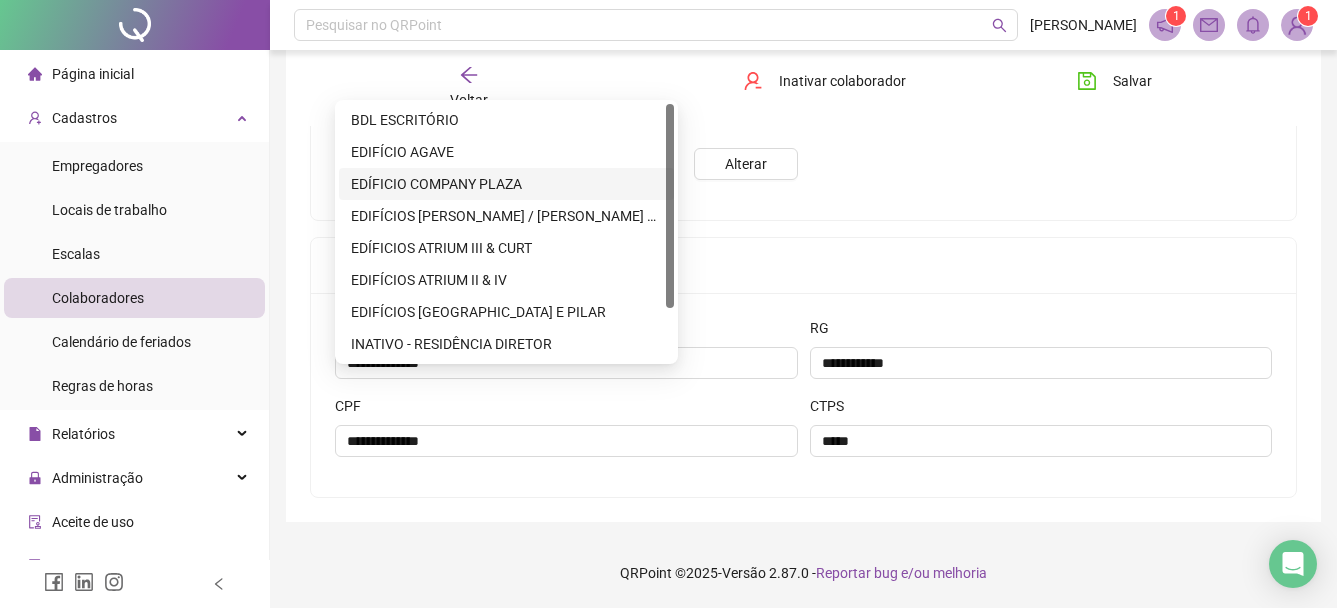 click on "EDÍFICIO COMPANY PLAZA" at bounding box center [506, 184] 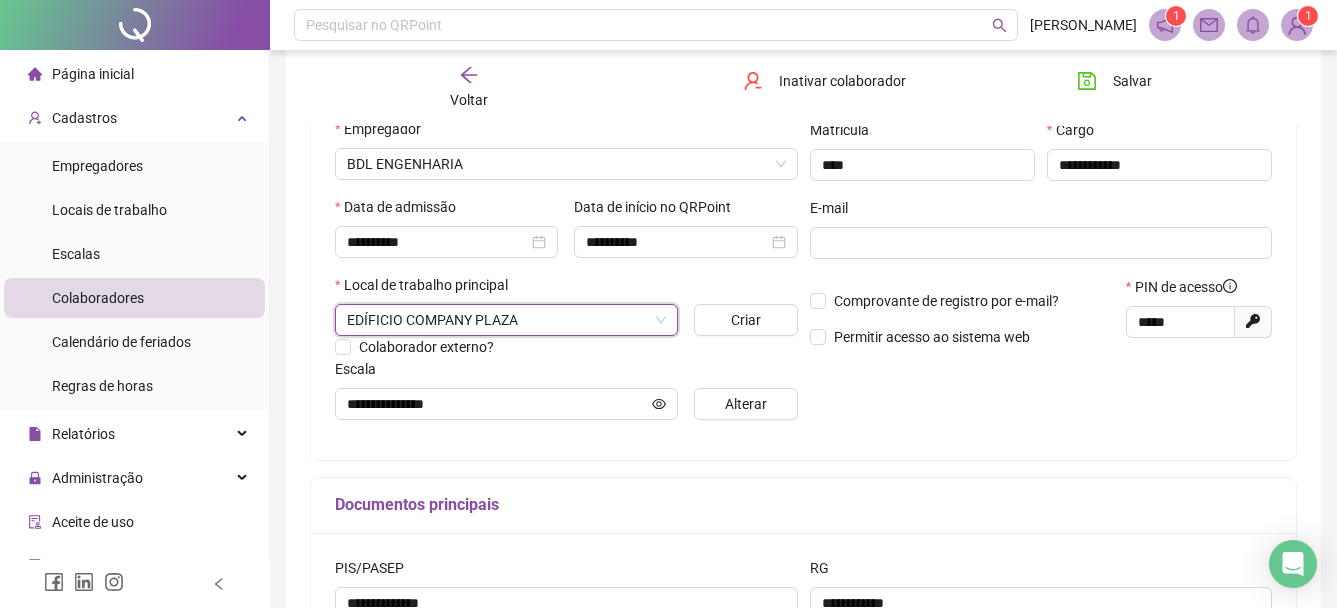 scroll, scrollTop: 233, scrollLeft: 0, axis: vertical 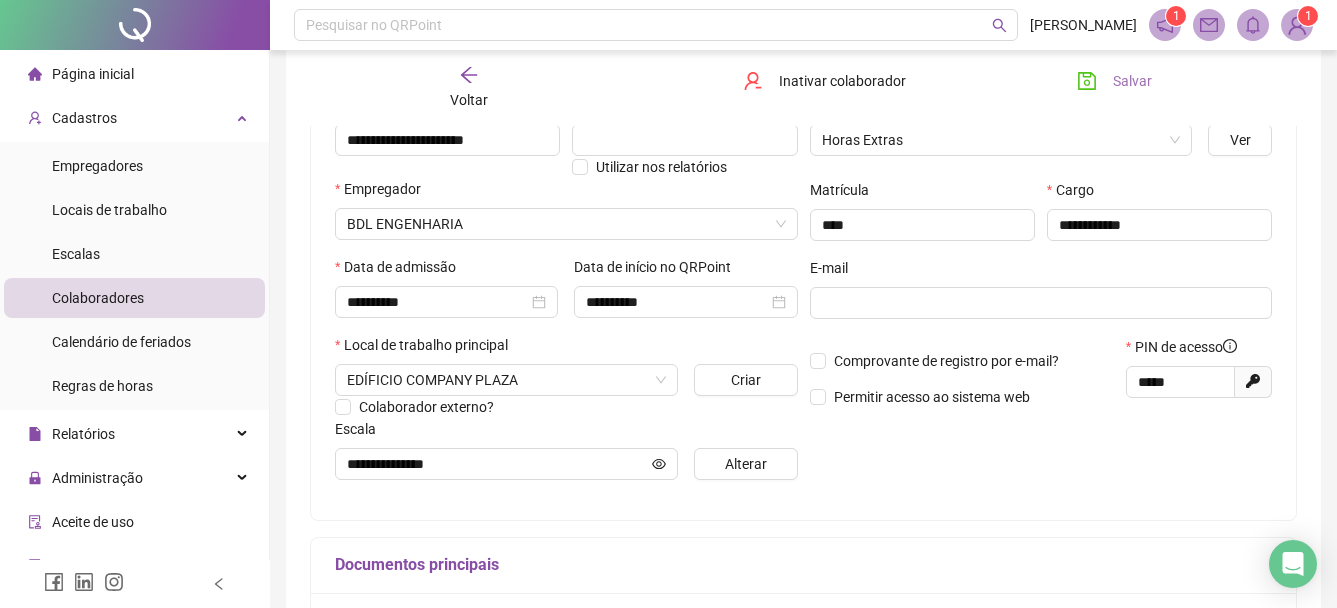 drag, startPoint x: 1101, startPoint y: 83, endPoint x: 1020, endPoint y: 129, distance: 93.15041 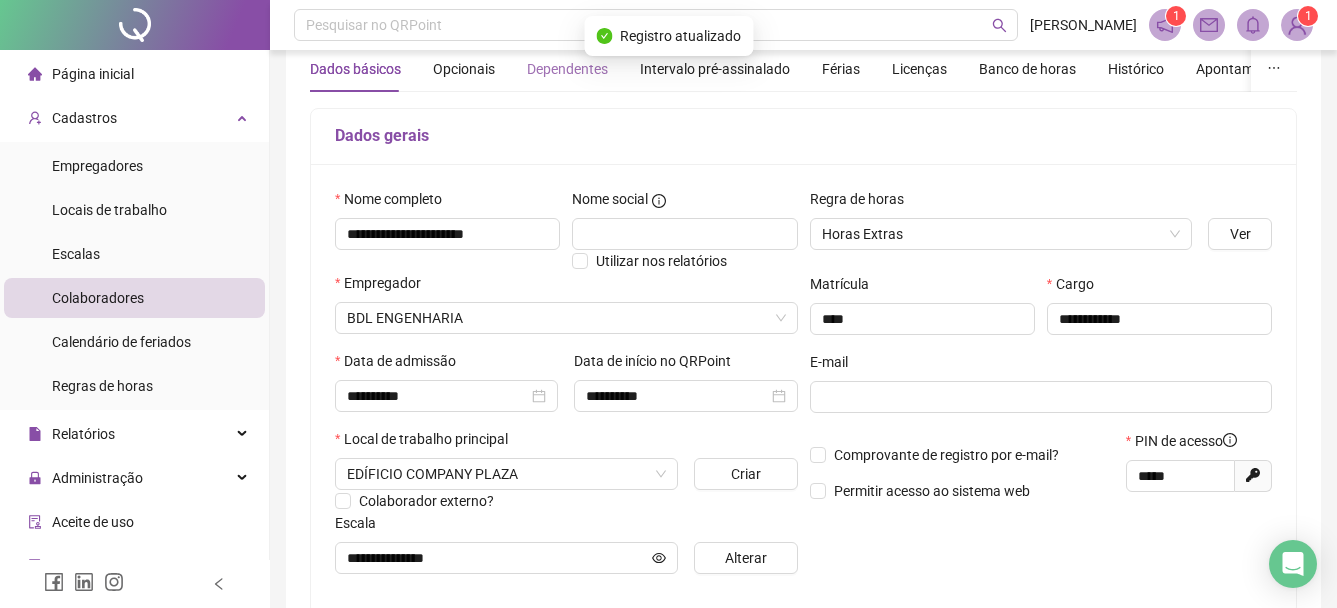 scroll, scrollTop: 0, scrollLeft: 0, axis: both 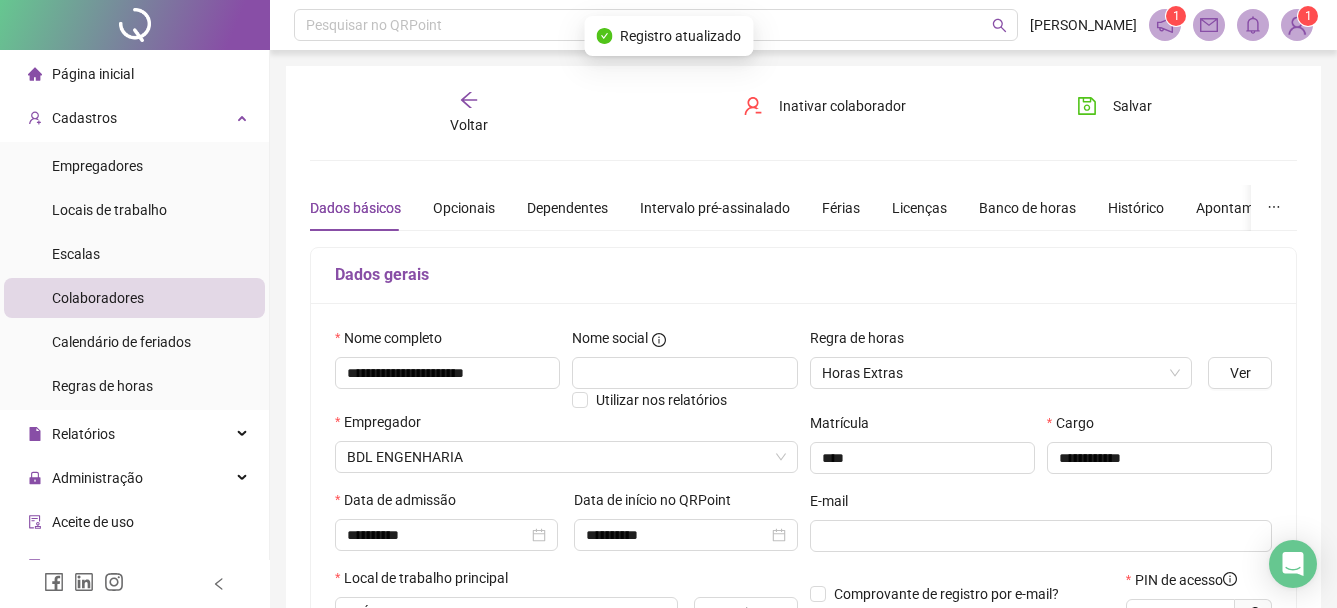 click on "Colaboradores" at bounding box center (134, 298) 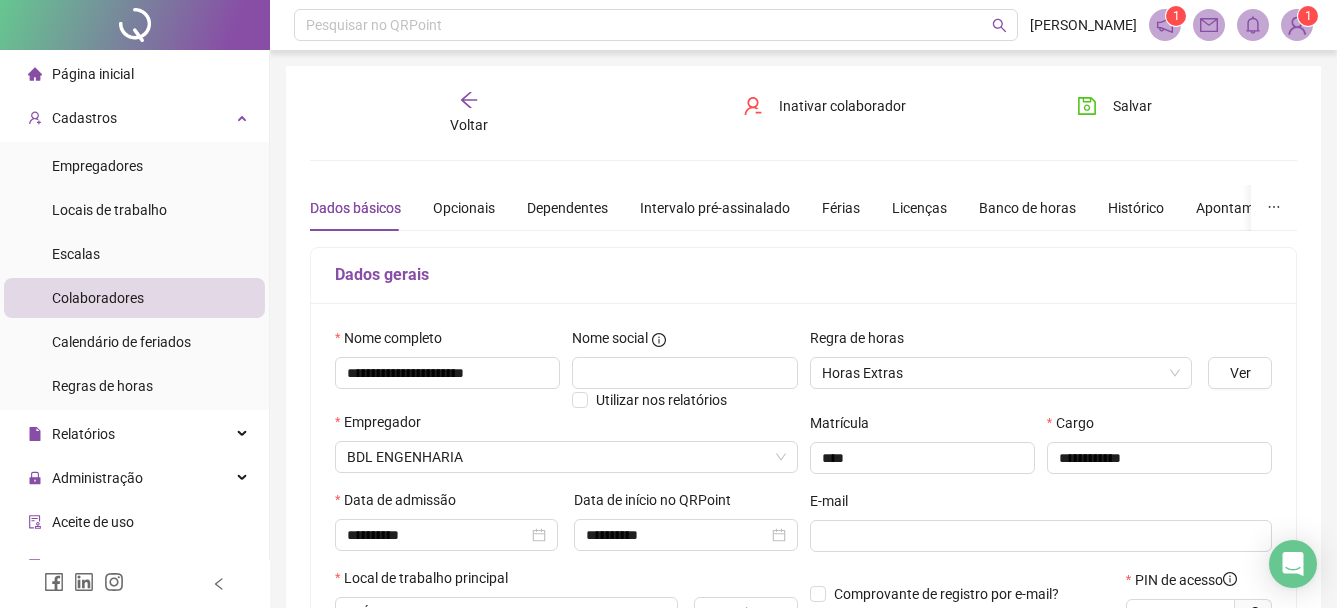 drag, startPoint x: 1118, startPoint y: 101, endPoint x: 468, endPoint y: 178, distance: 654.54486 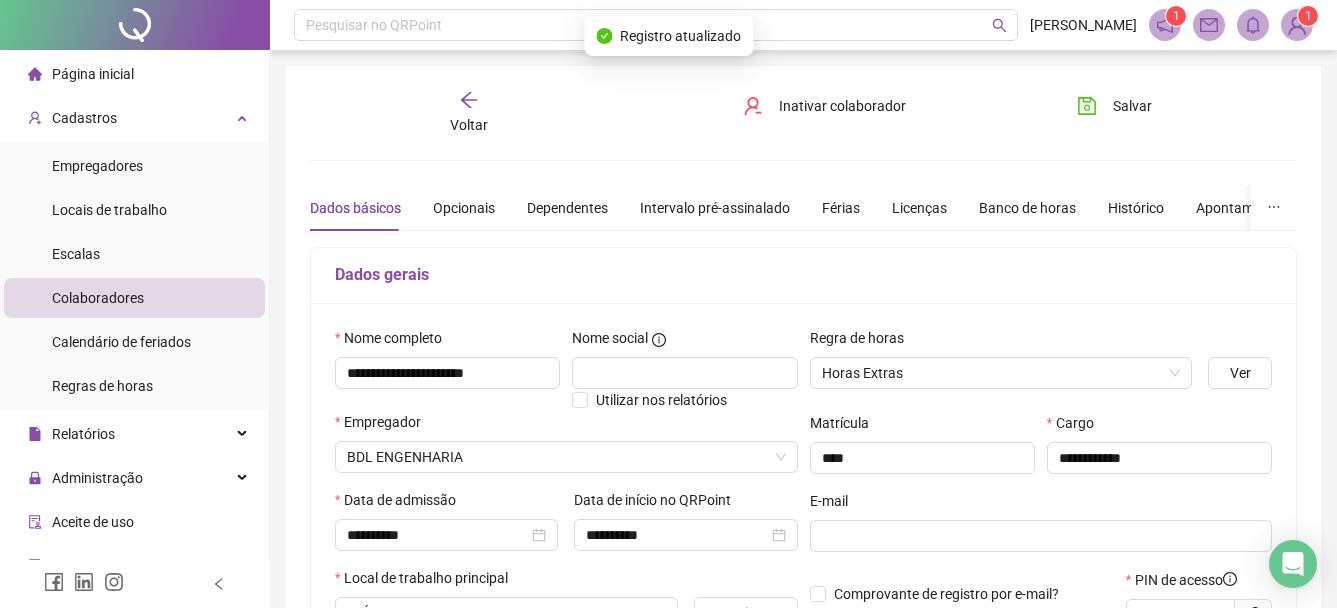 click on "Voltar" at bounding box center [469, 125] 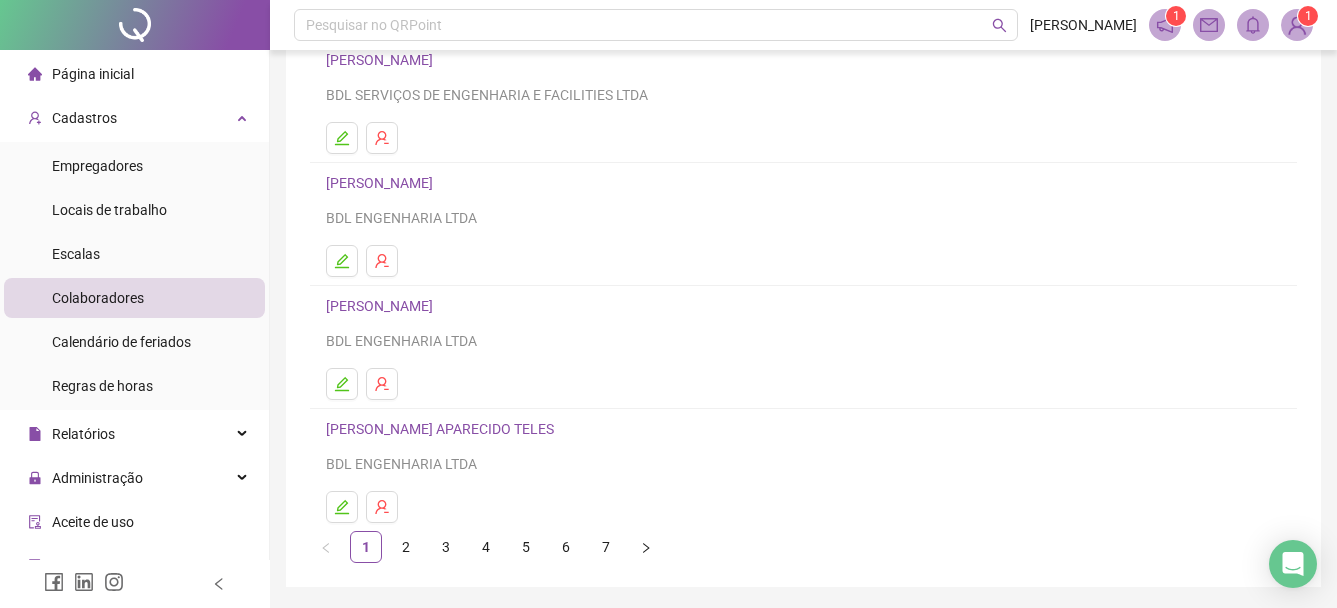 scroll, scrollTop: 300, scrollLeft: 0, axis: vertical 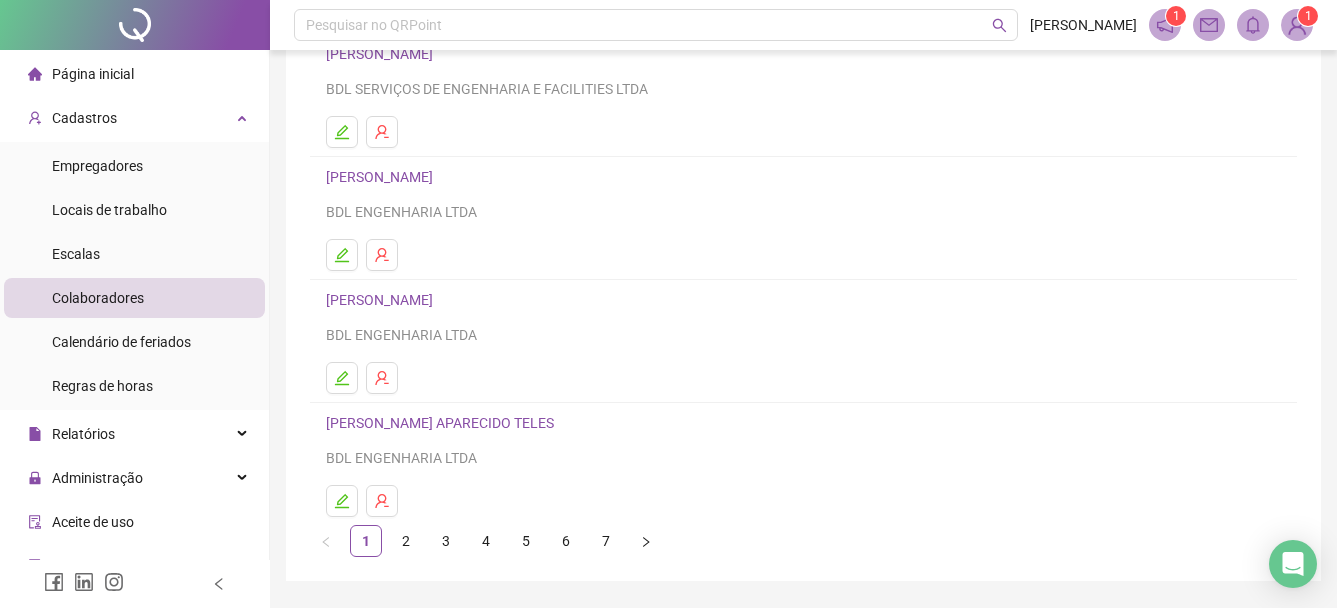 click on "[PERSON_NAME]" at bounding box center (382, 300) 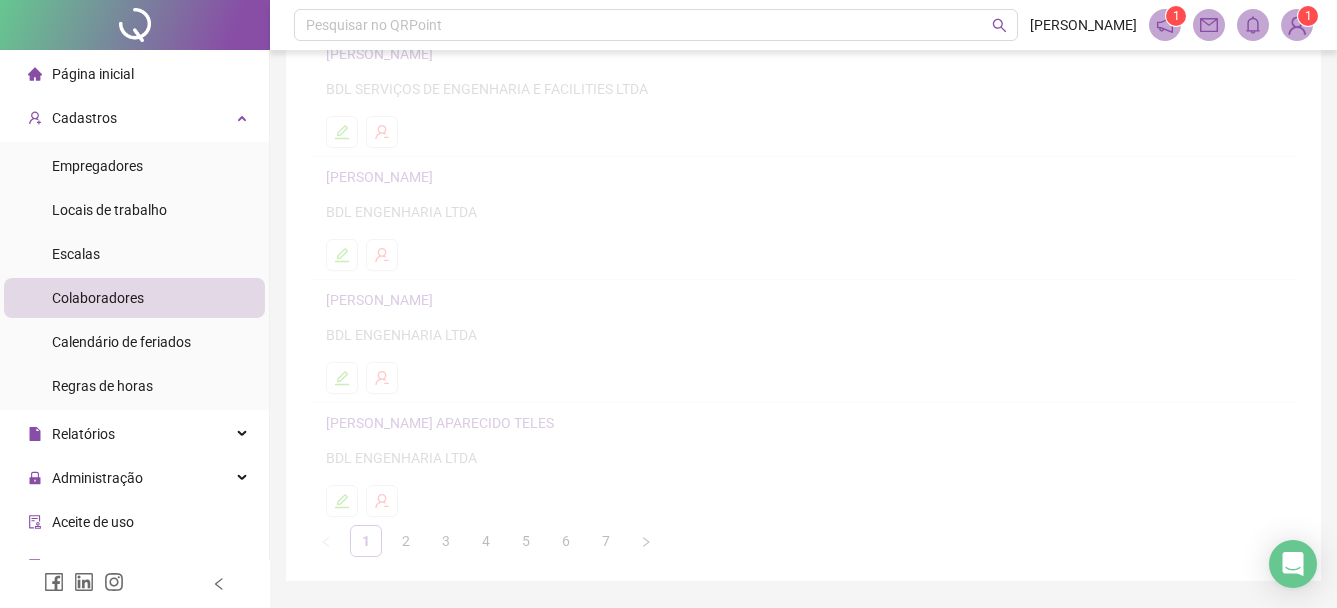 scroll, scrollTop: 310, scrollLeft: 0, axis: vertical 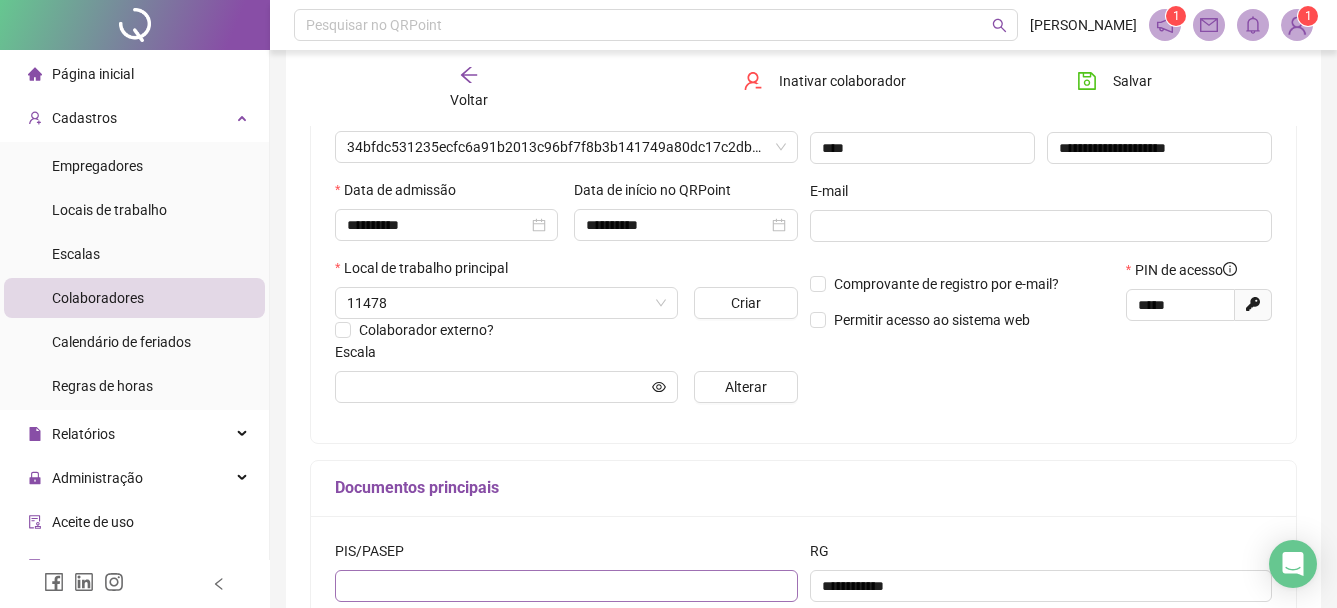 type on "**********" 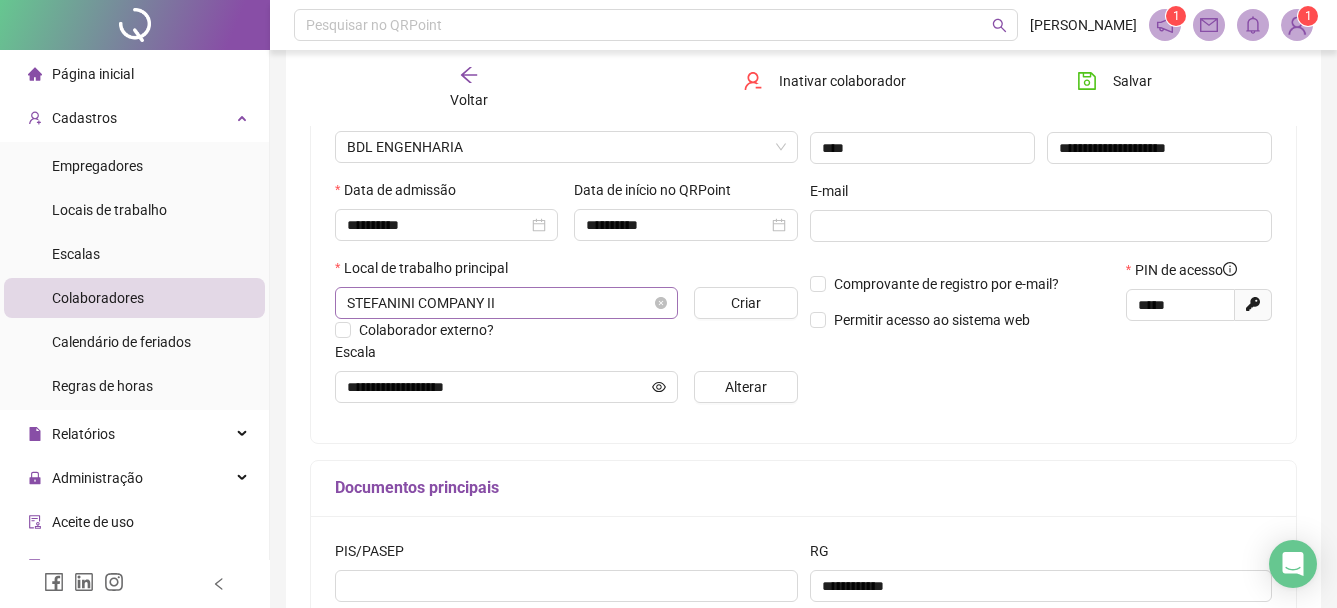 click on "STEFANINI COMPANY II" at bounding box center [506, 303] 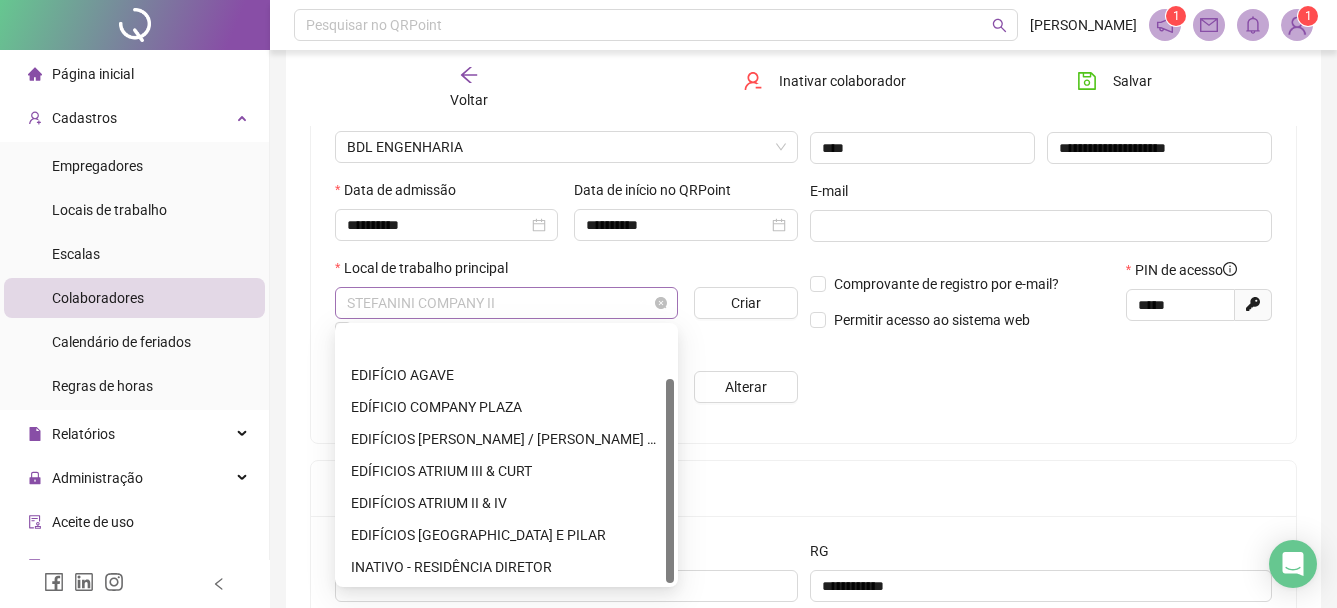scroll, scrollTop: 64, scrollLeft: 0, axis: vertical 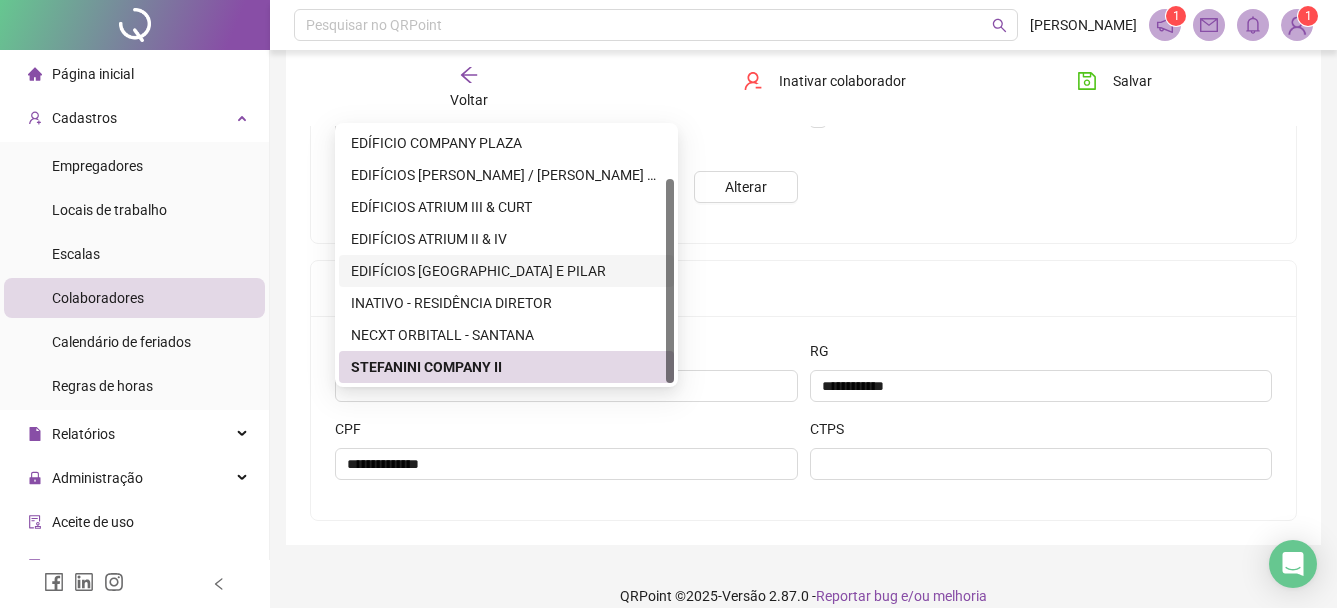 click on "EDIFÍCIOS [GEOGRAPHIC_DATA] E PILAR" at bounding box center [506, 271] 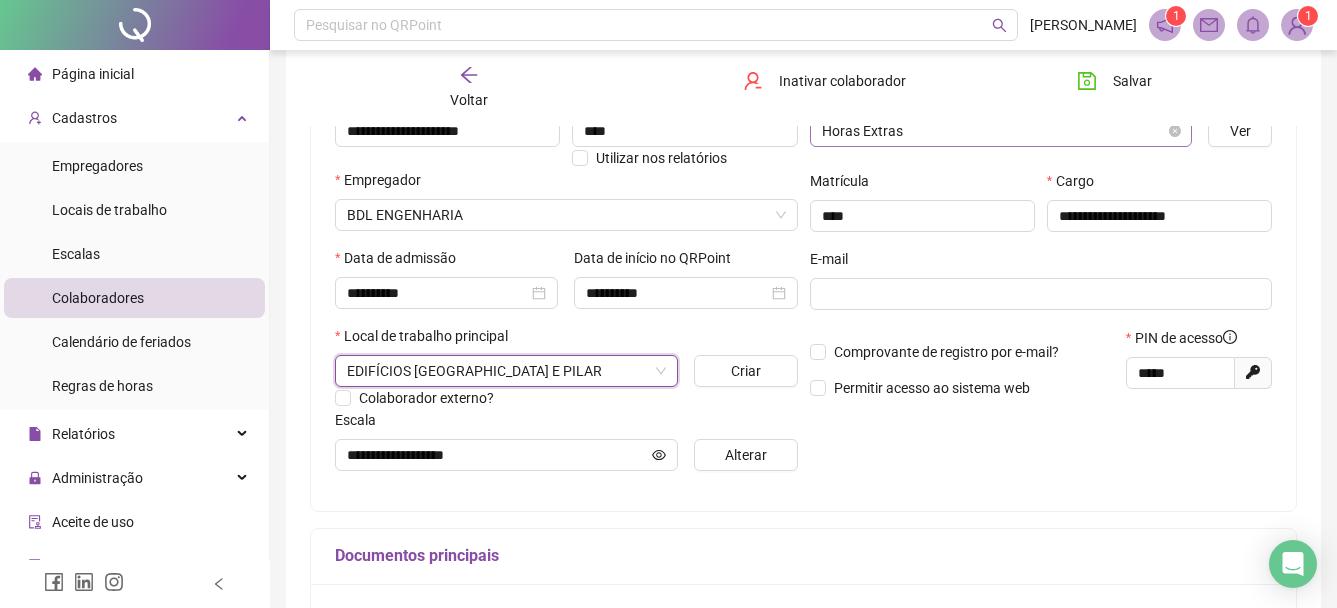 scroll, scrollTop: 233, scrollLeft: 0, axis: vertical 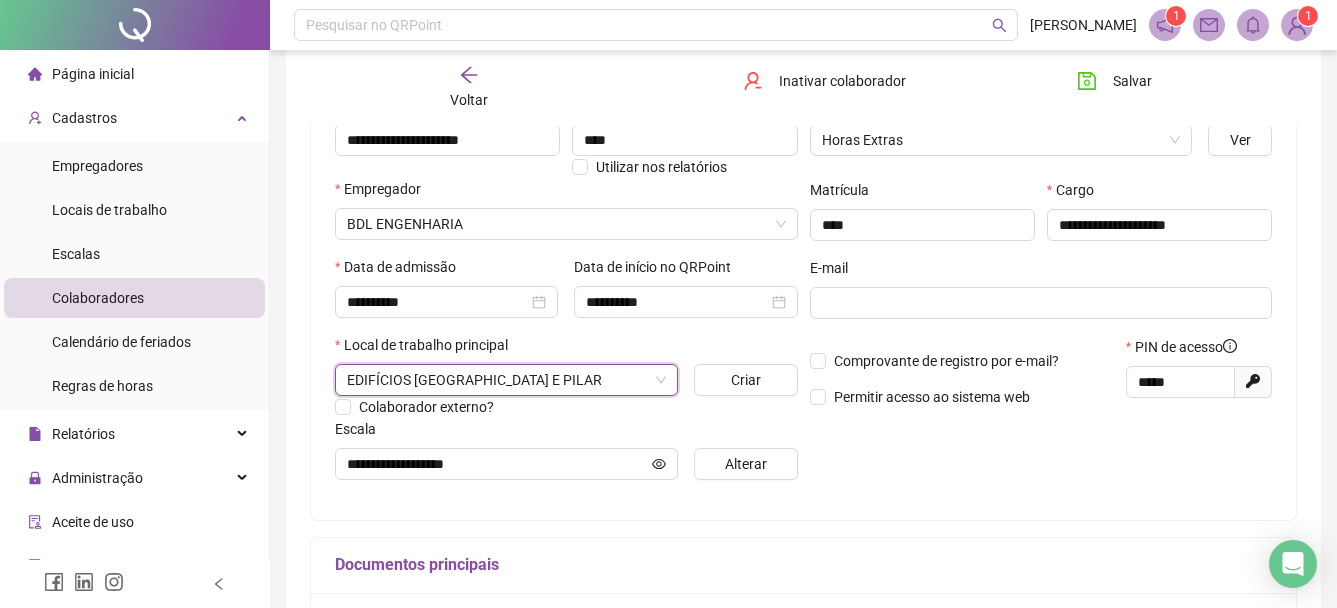 drag, startPoint x: 1095, startPoint y: 86, endPoint x: 890, endPoint y: 190, distance: 229.8717 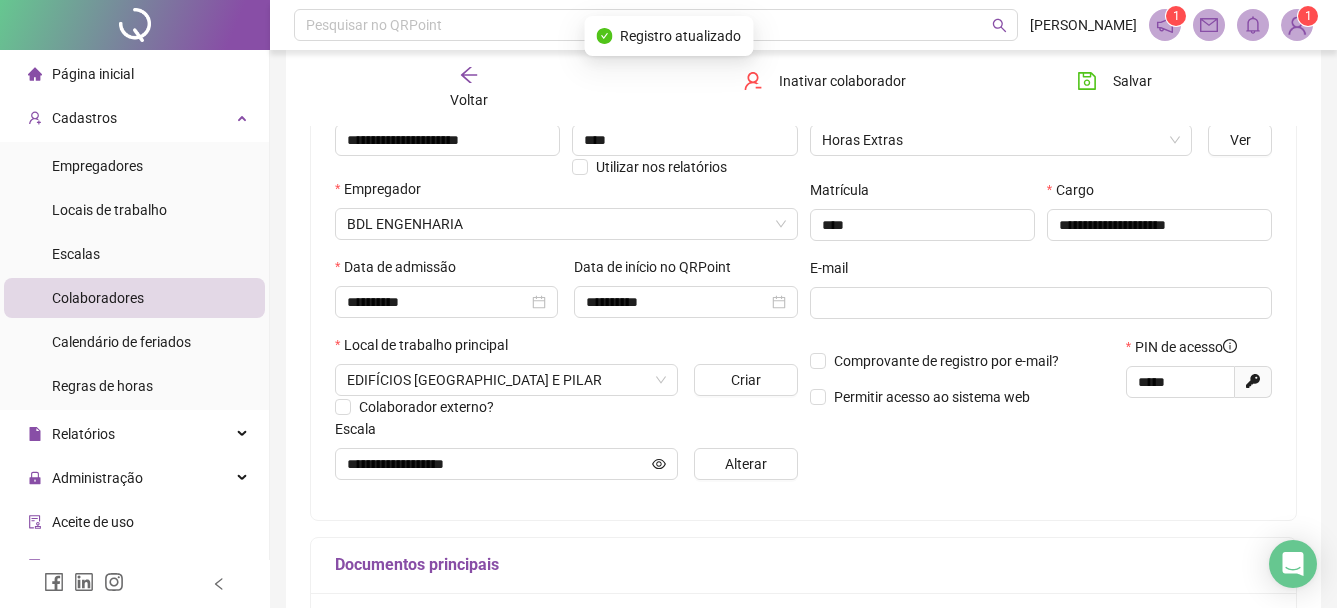 drag, startPoint x: 1120, startPoint y: 75, endPoint x: 920, endPoint y: 114, distance: 203.76703 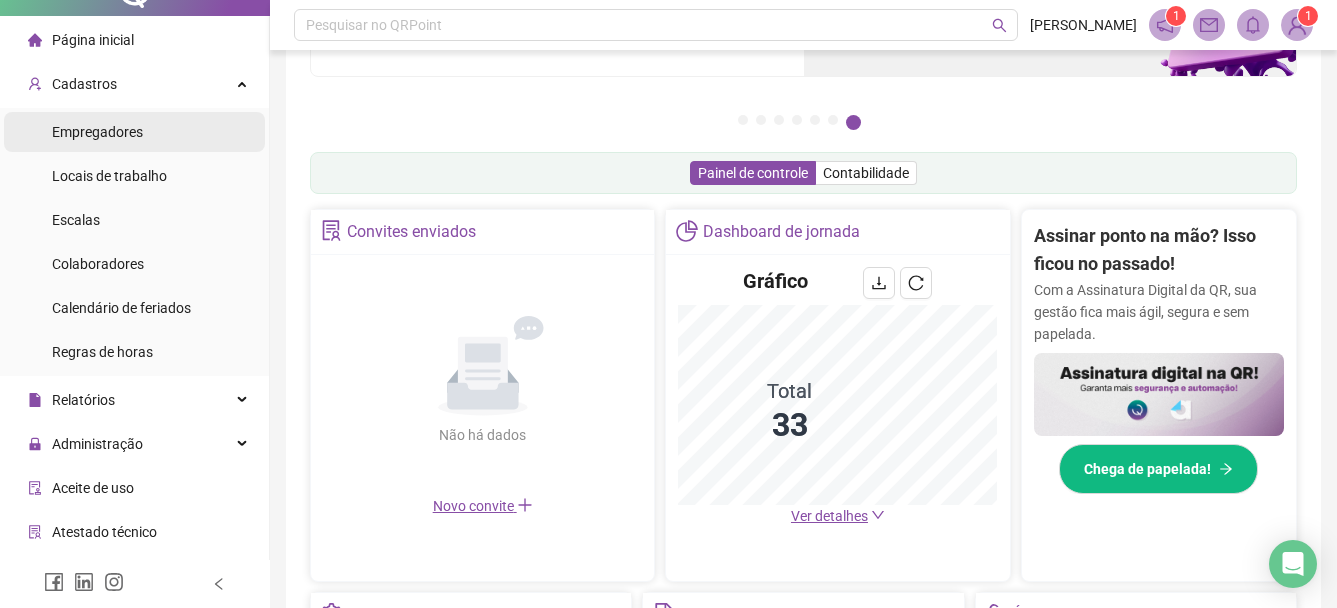scroll, scrollTop: 0, scrollLeft: 0, axis: both 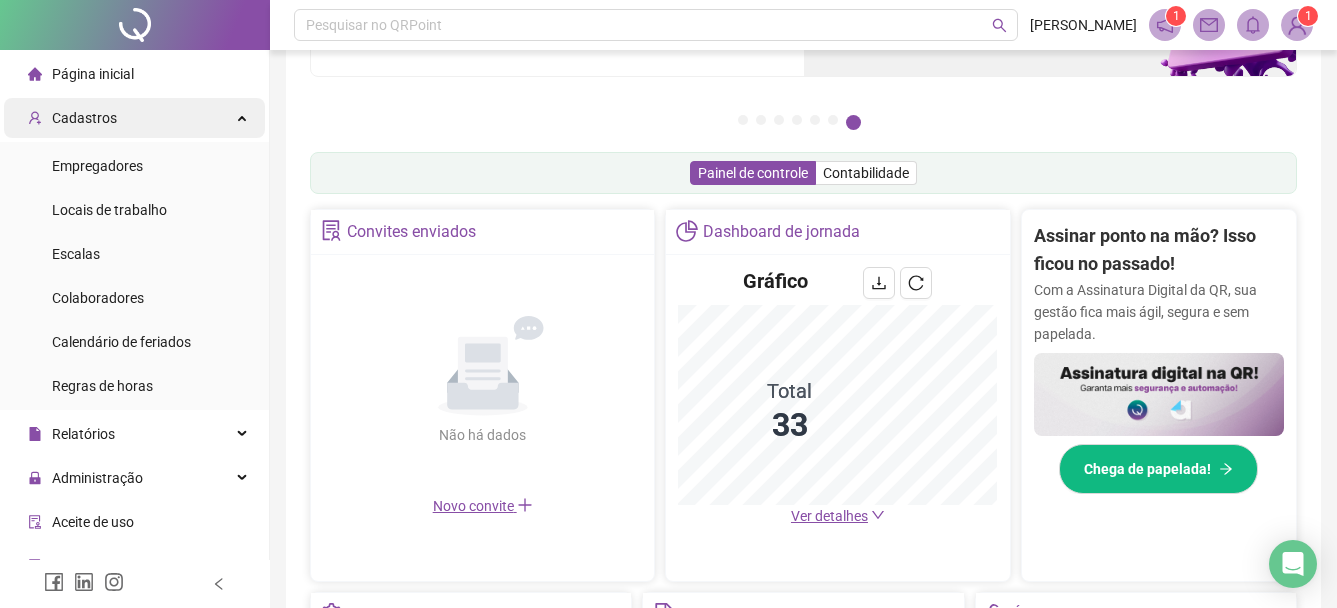 drag, startPoint x: 130, startPoint y: 122, endPoint x: 124, endPoint y: 135, distance: 14.3178215 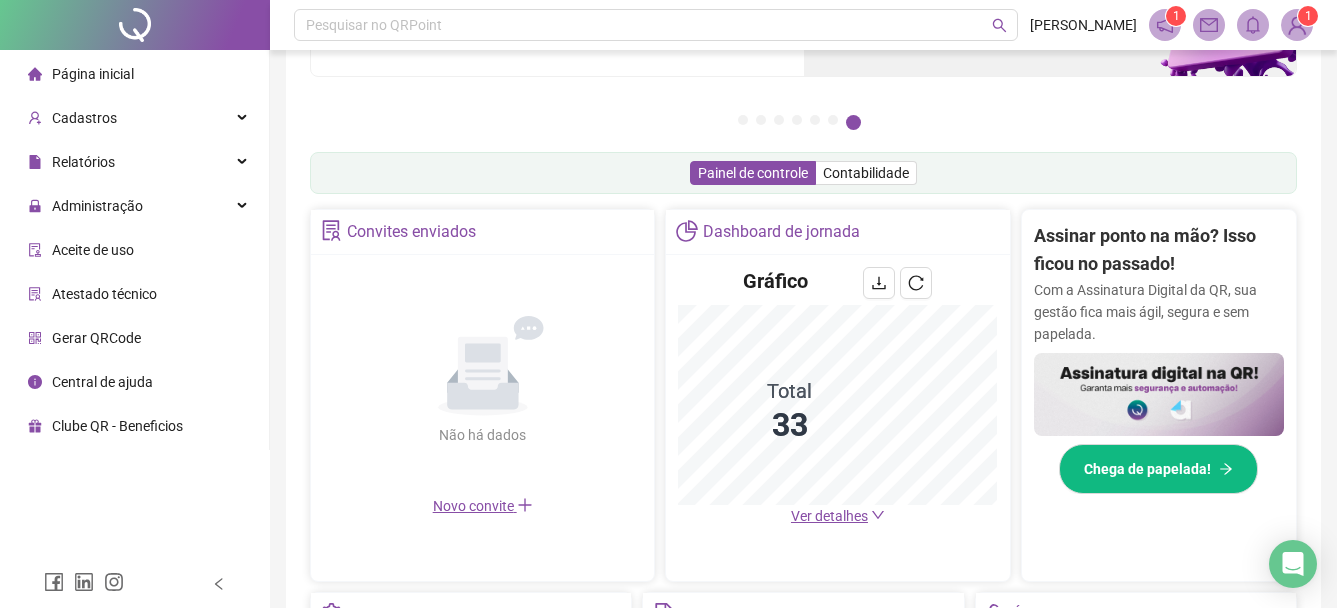 drag, startPoint x: 129, startPoint y: 117, endPoint x: 160, endPoint y: 146, distance: 42.44997 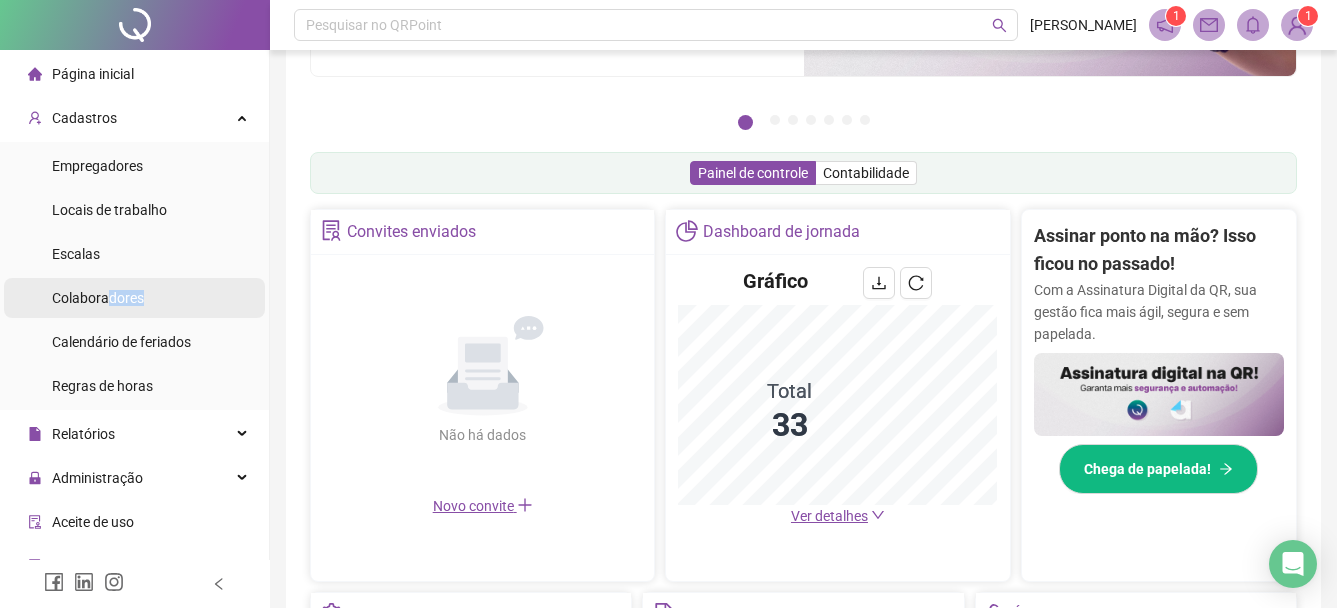click on "Colaboradores" at bounding box center (98, 298) 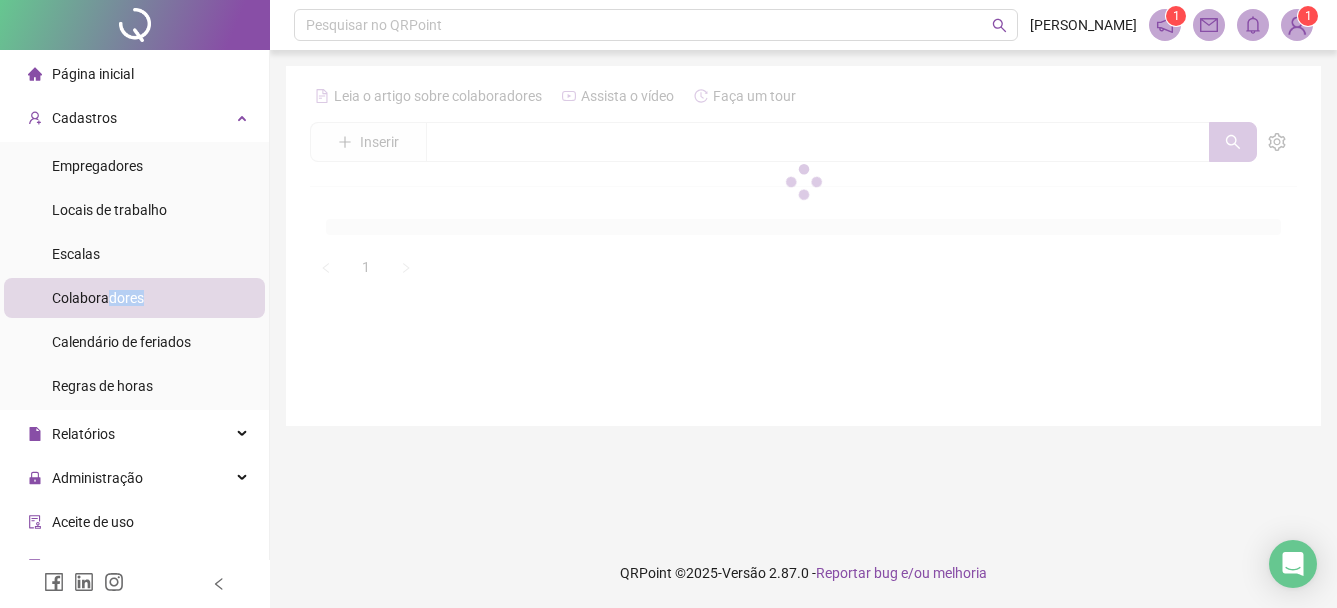 scroll, scrollTop: 0, scrollLeft: 0, axis: both 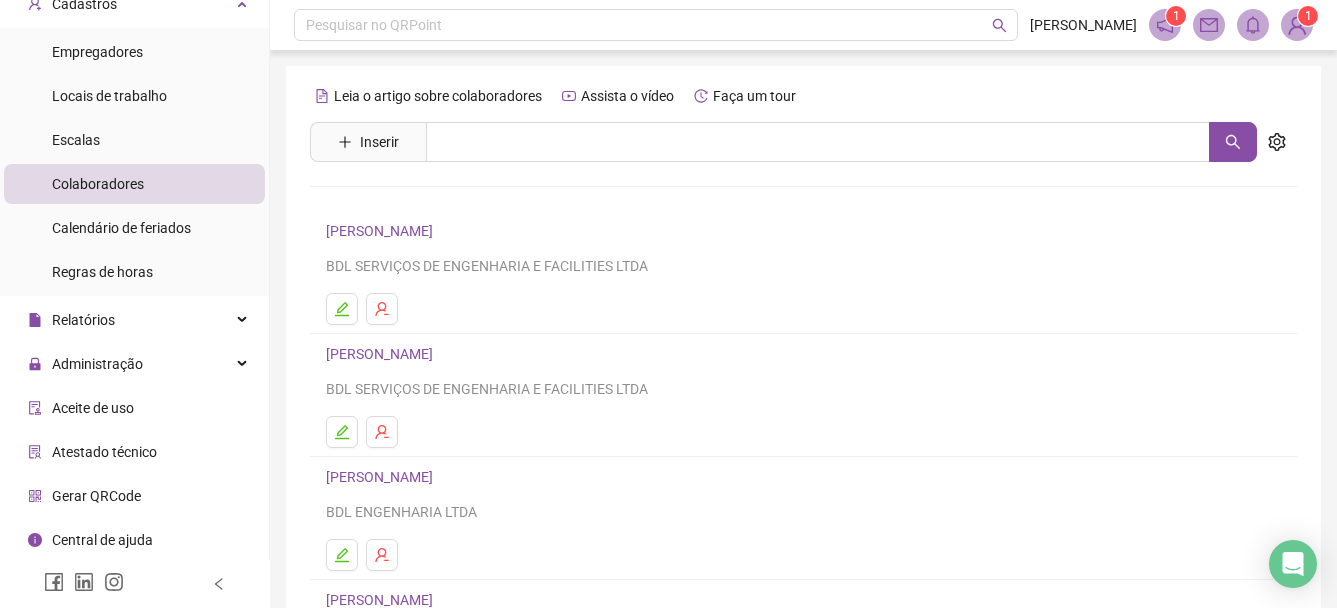 click on "Aceite de uso" at bounding box center [93, 408] 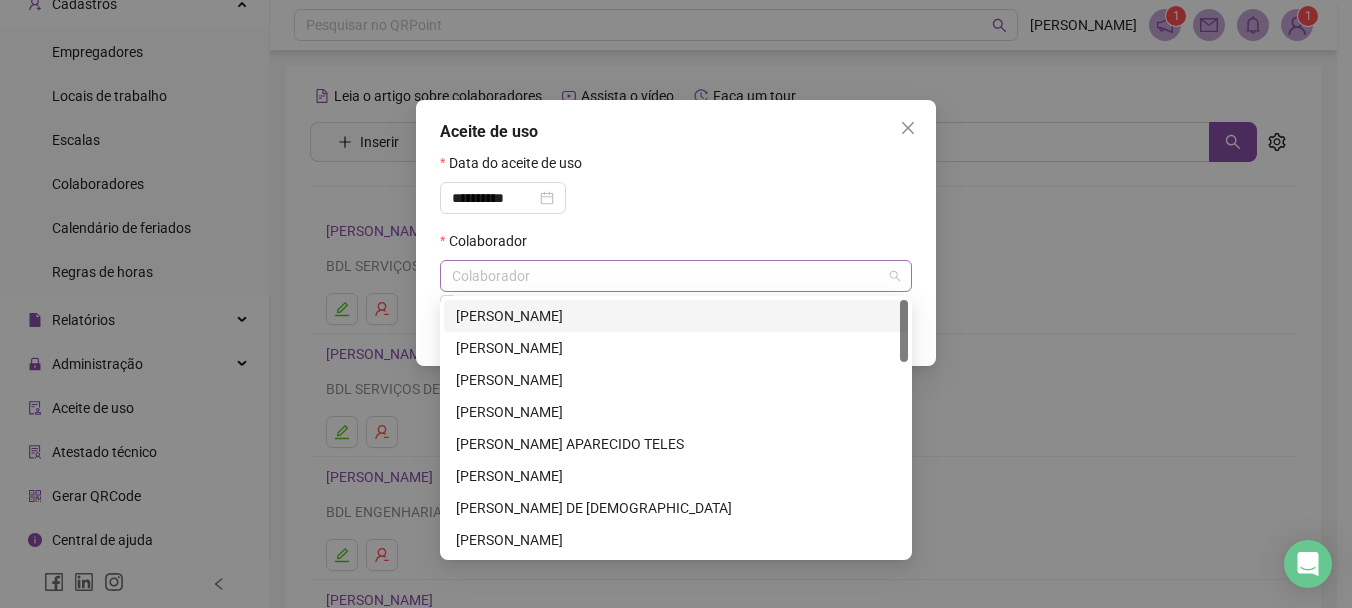 click at bounding box center (665, 276) 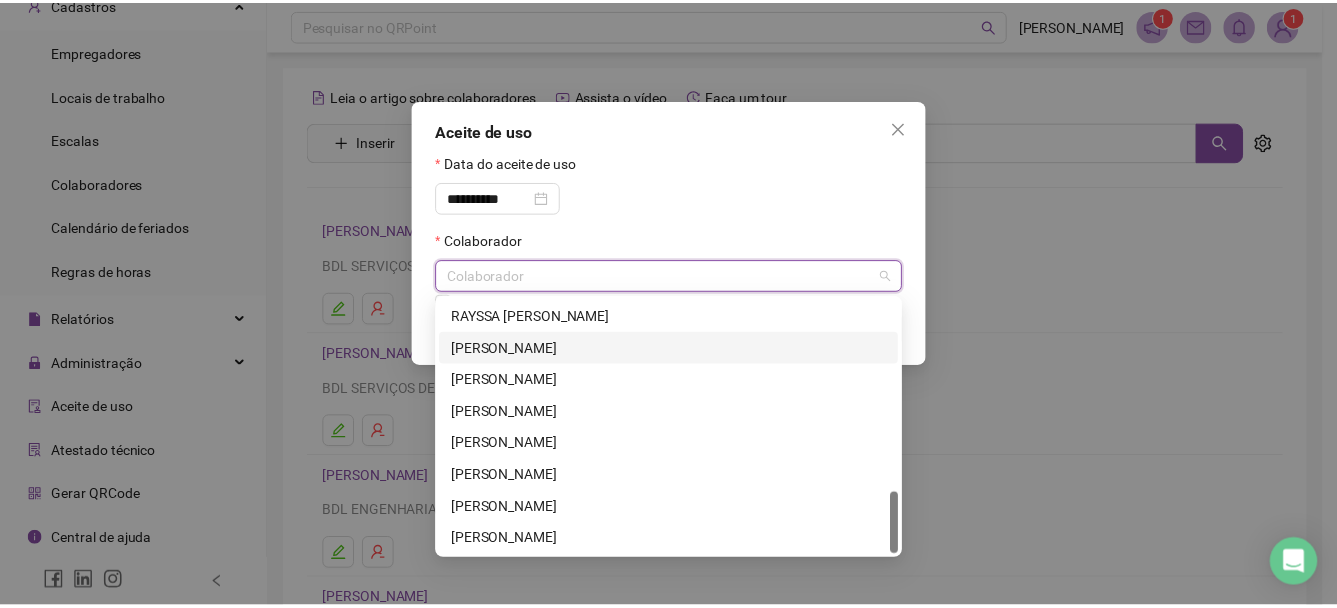 scroll, scrollTop: 700, scrollLeft: 0, axis: vertical 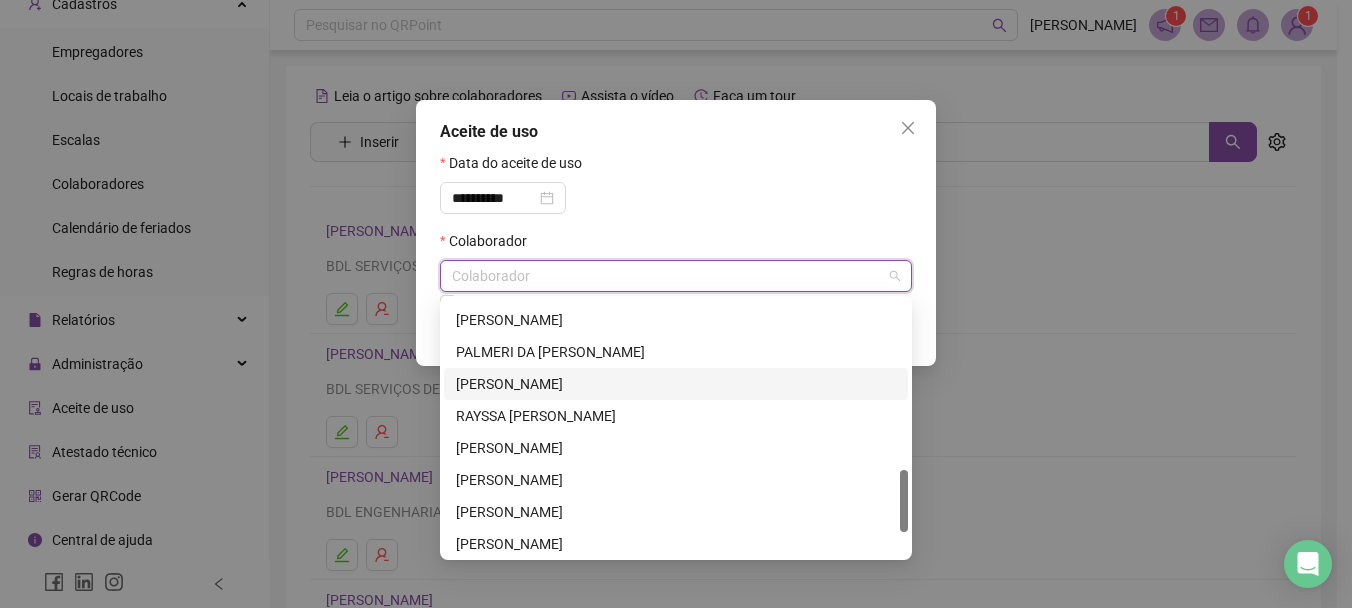 click on "[PERSON_NAME]" at bounding box center [676, 384] 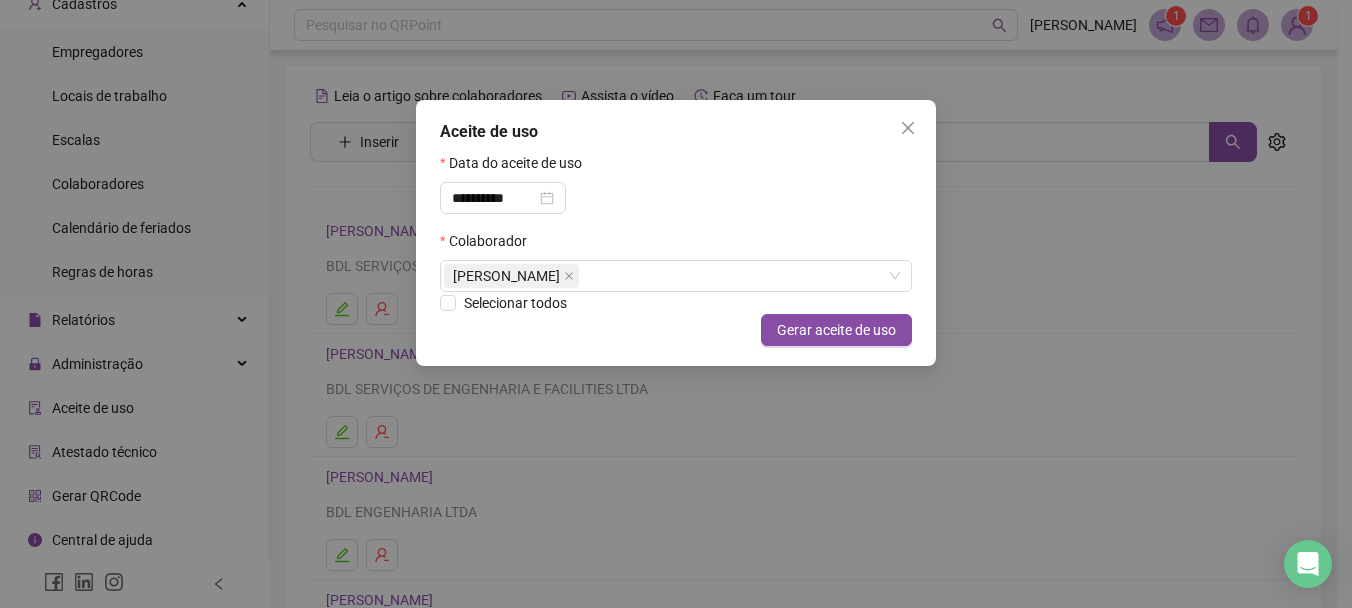 click on "**********" at bounding box center (676, 191) 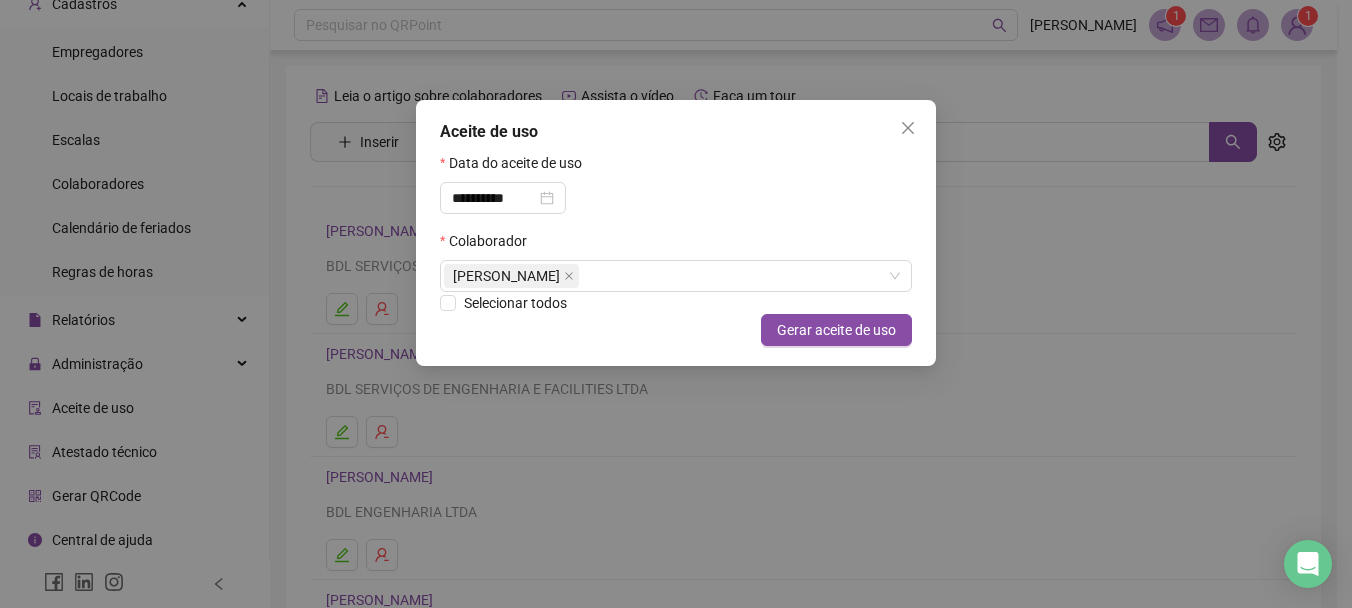 drag, startPoint x: 823, startPoint y: 334, endPoint x: 785, endPoint y: 357, distance: 44.418465 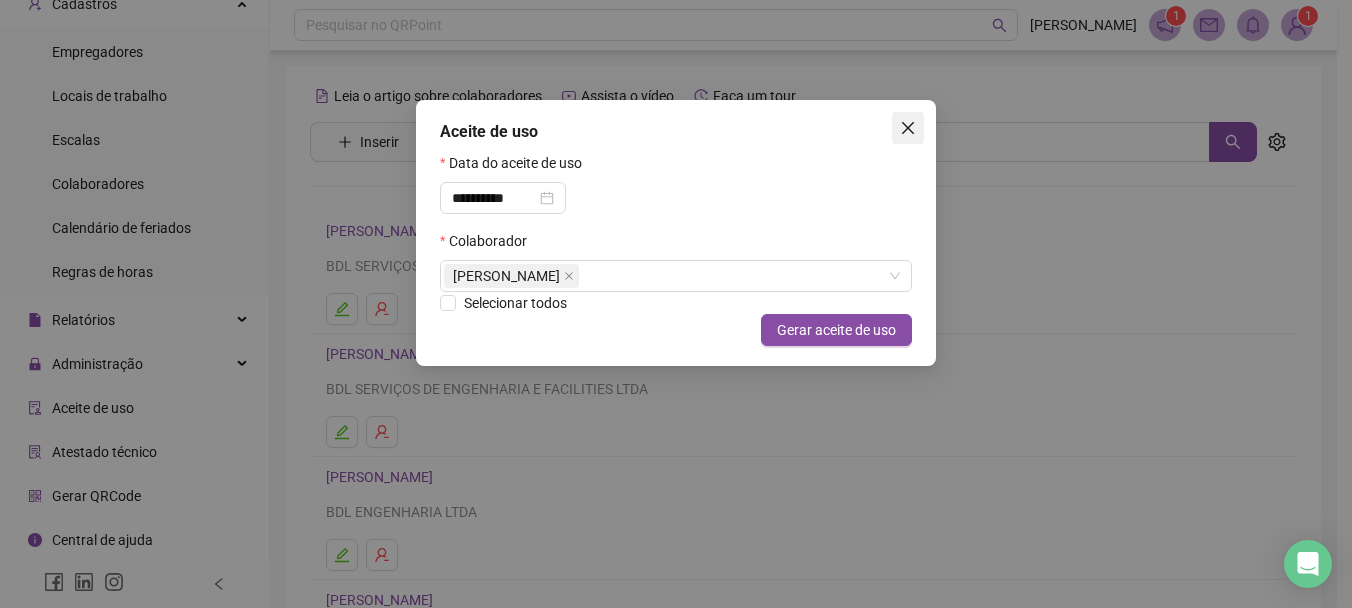 click 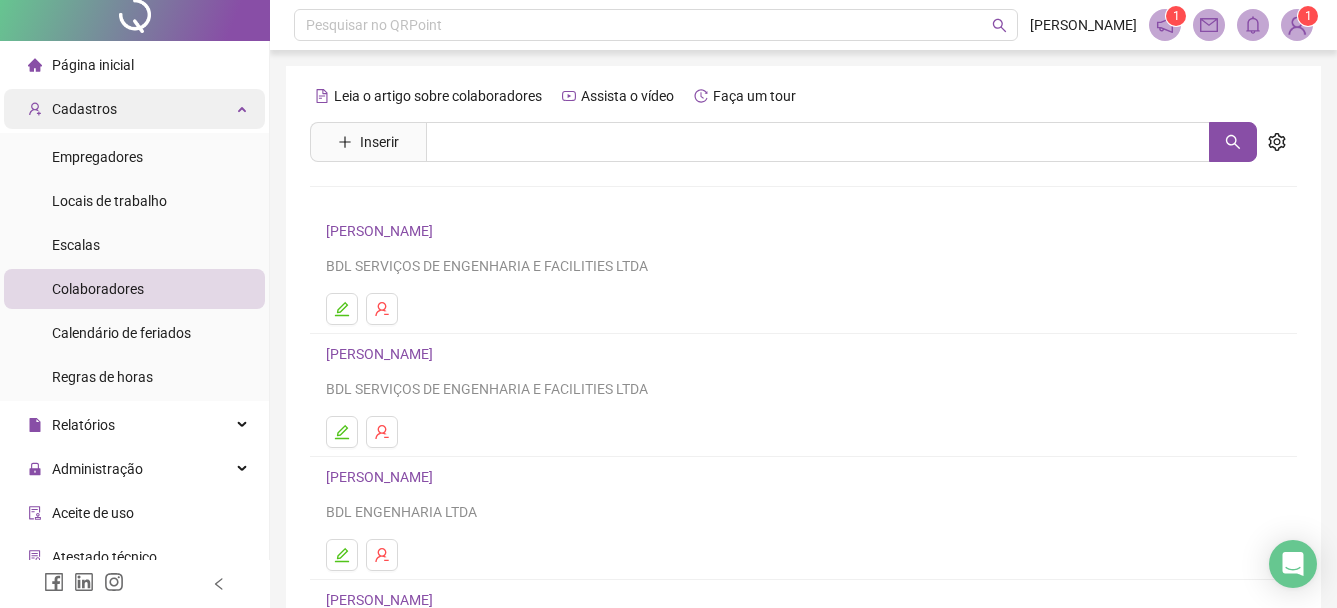 scroll, scrollTop: 0, scrollLeft: 0, axis: both 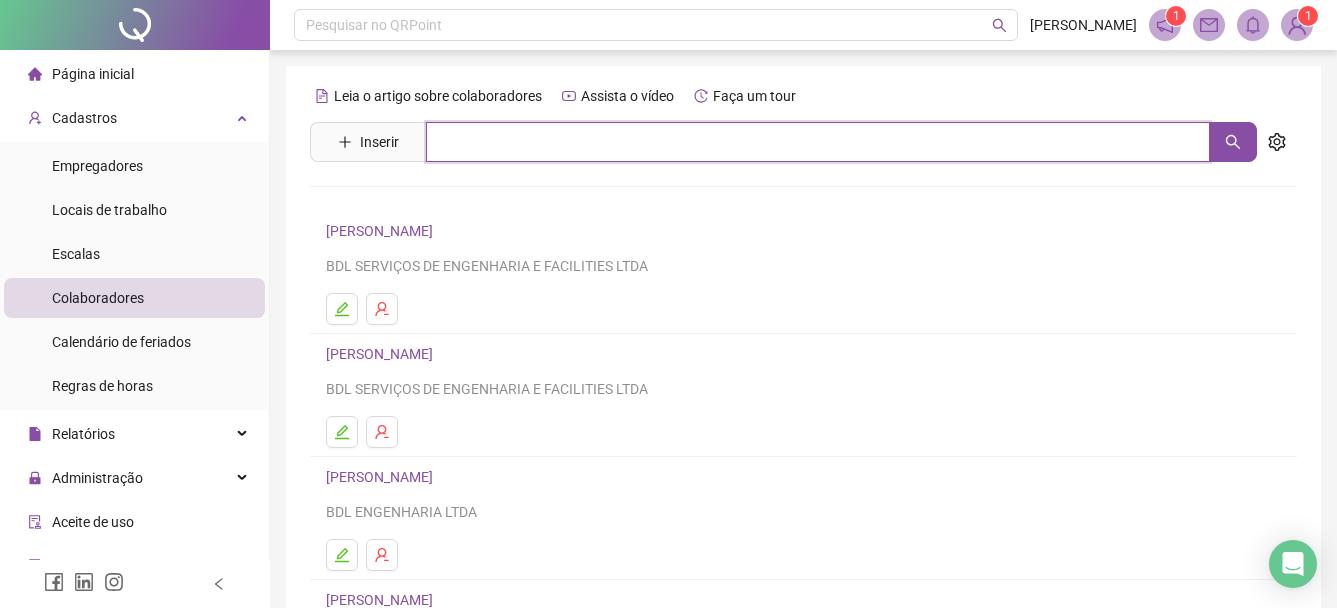 click at bounding box center (818, 142) 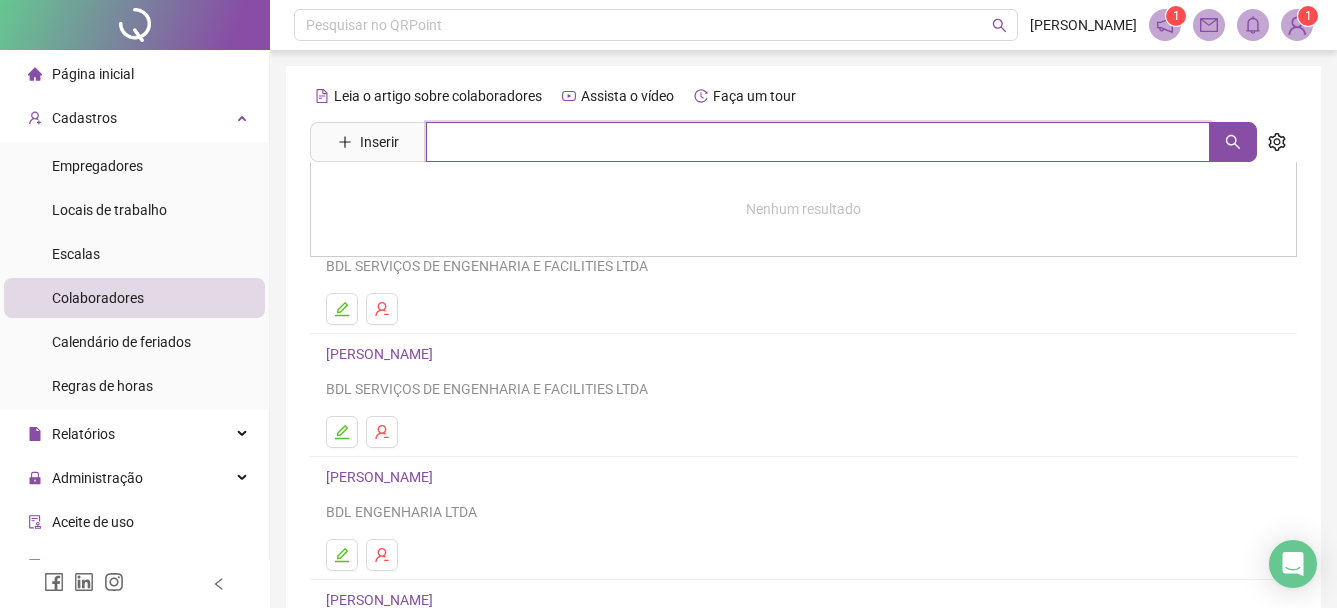 type on "*" 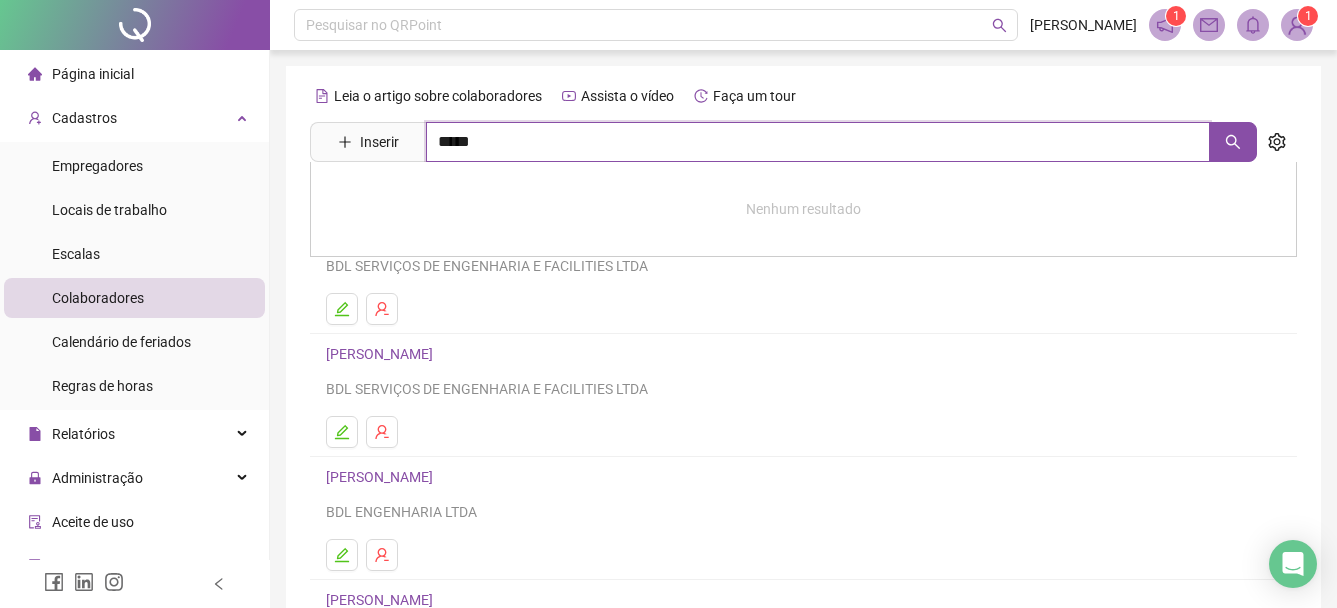 type on "*****" 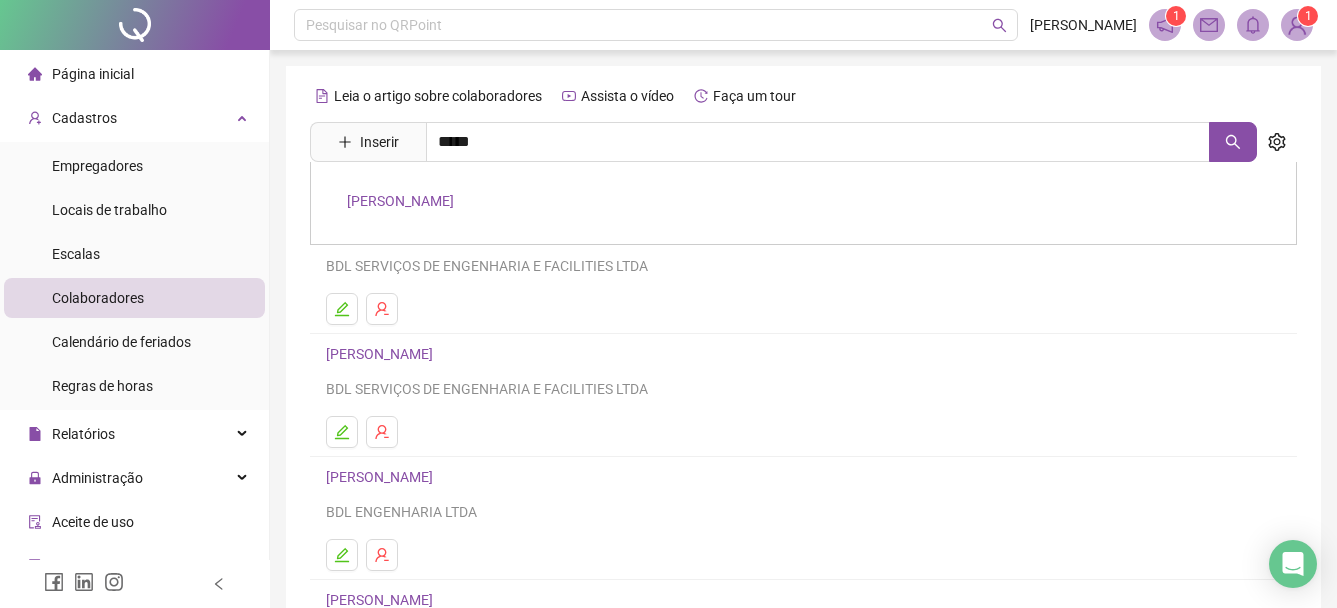 click on "[PERSON_NAME]" at bounding box center (400, 201) 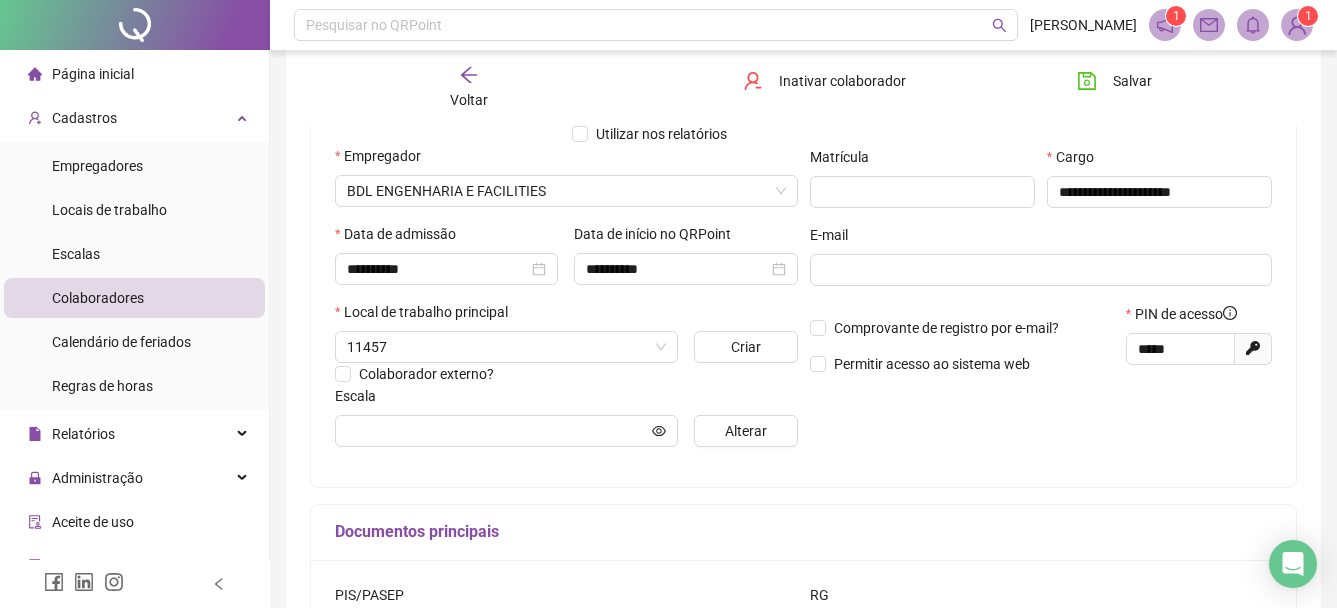 scroll, scrollTop: 300, scrollLeft: 0, axis: vertical 